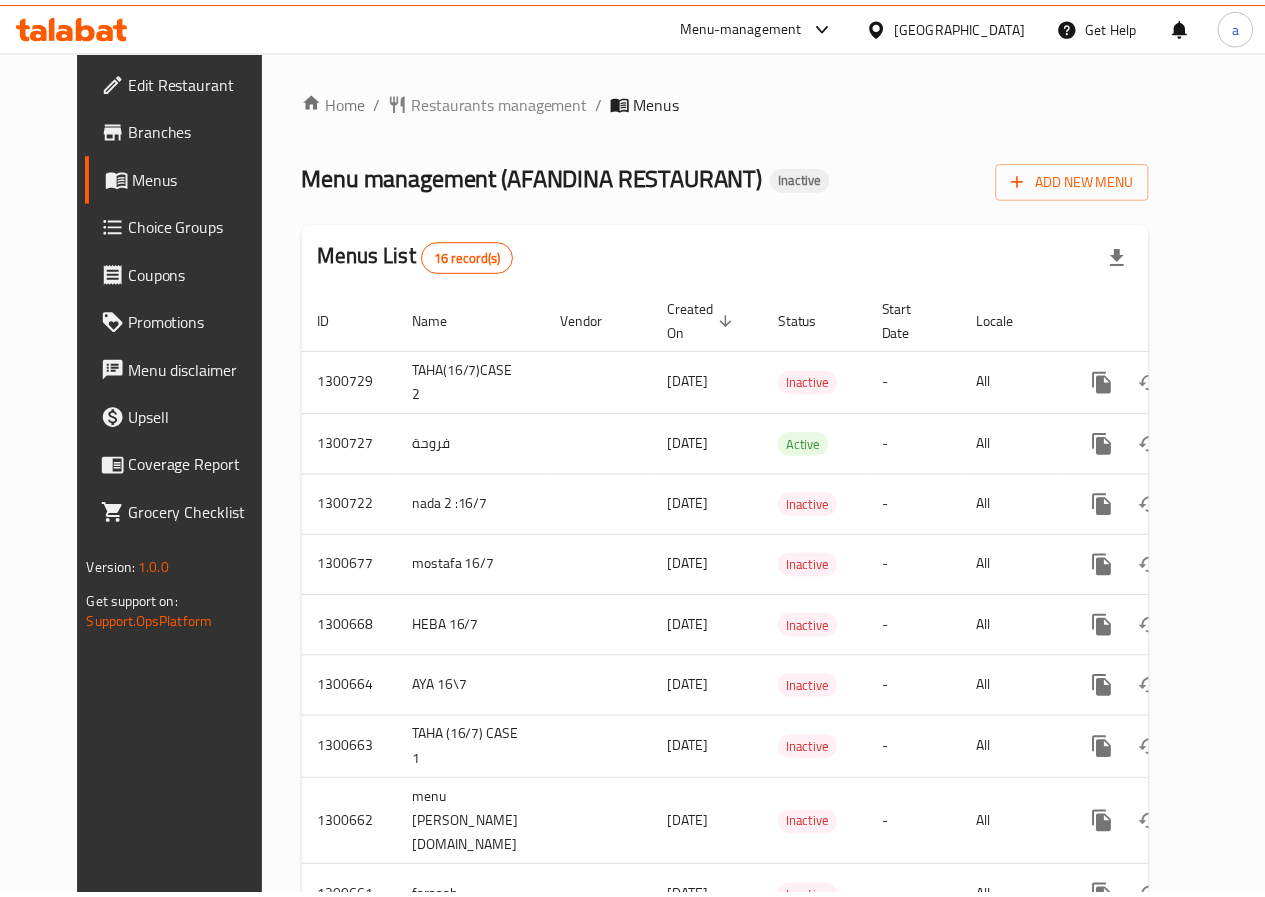 scroll, scrollTop: 0, scrollLeft: 0, axis: both 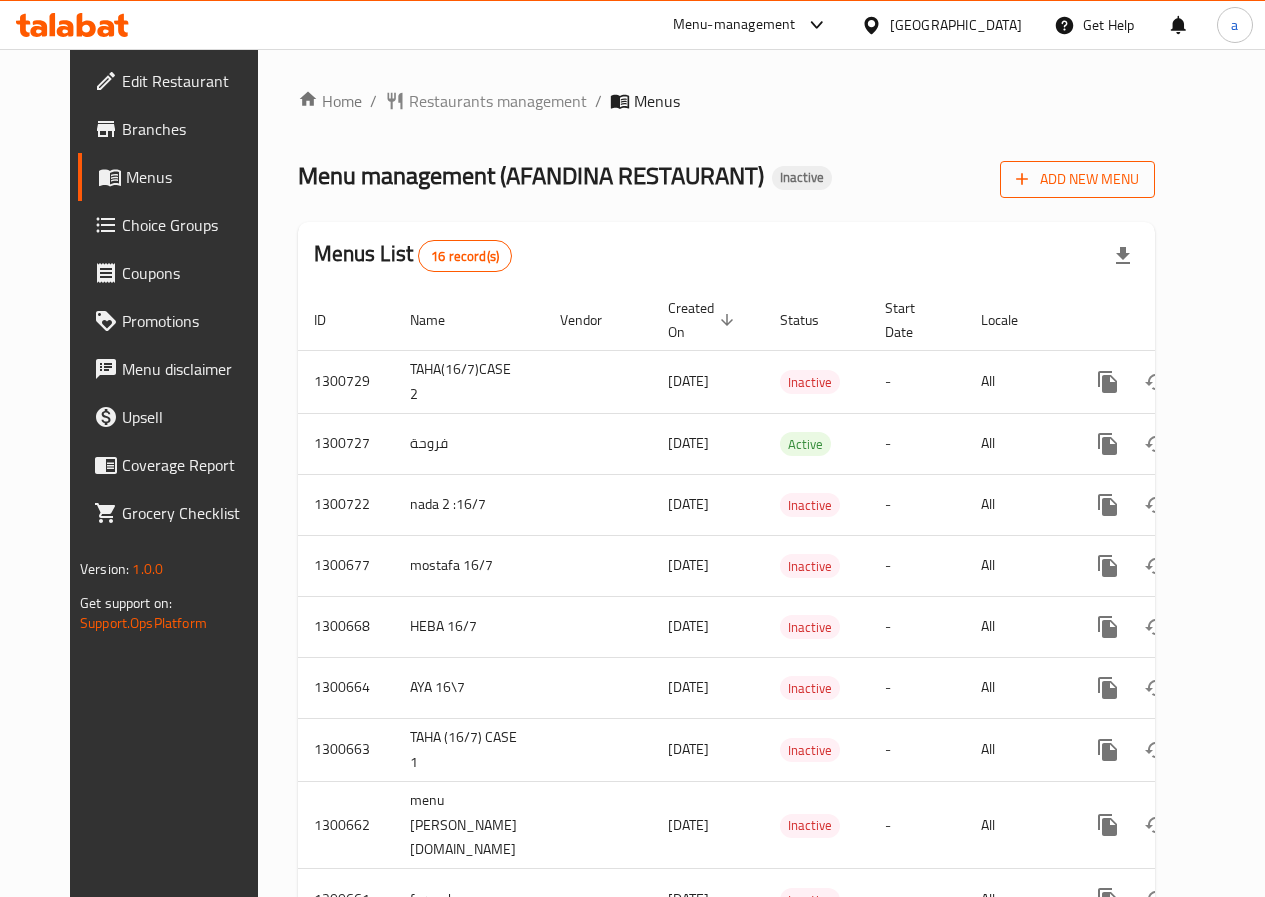 click on "Add New Menu" at bounding box center [1077, 179] 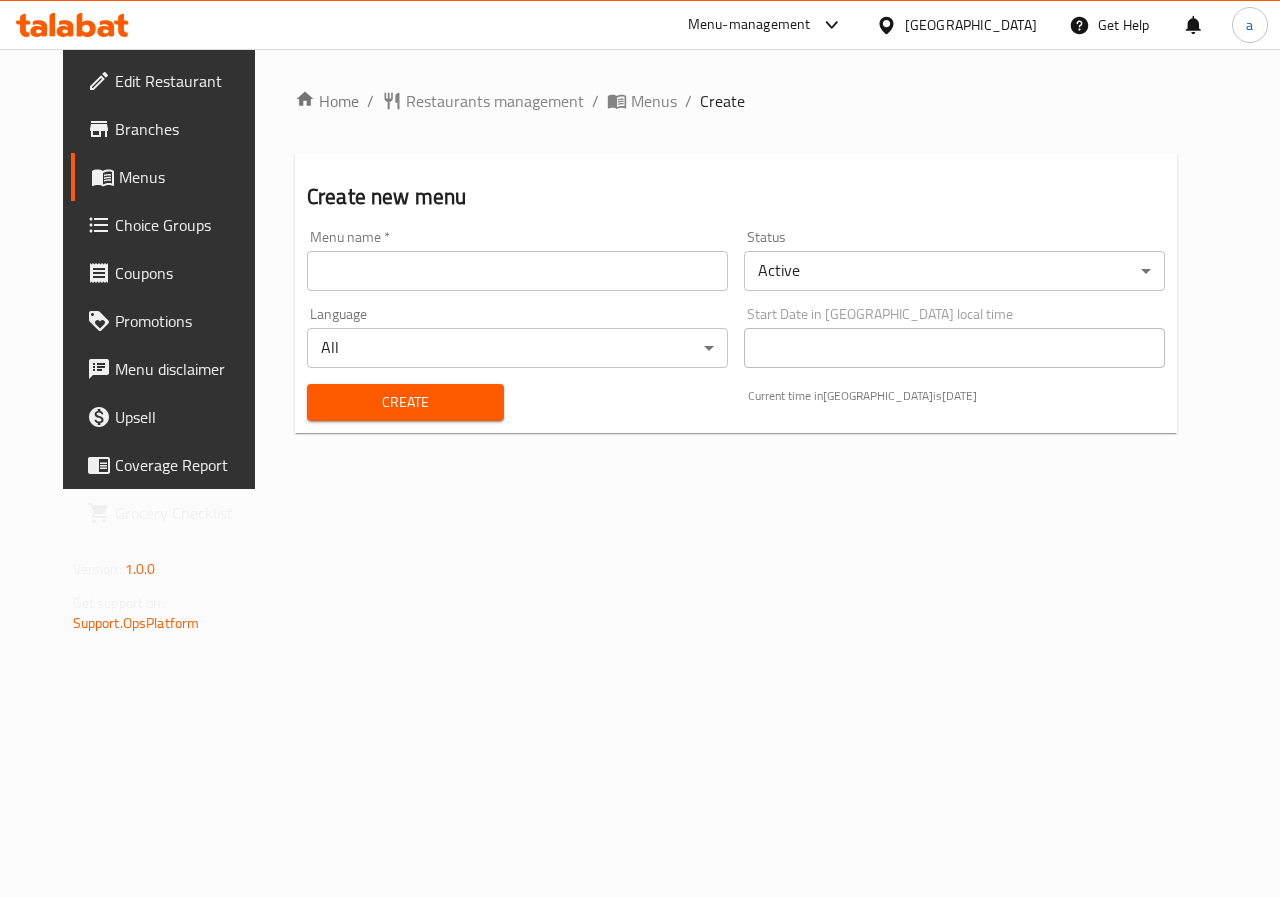 click at bounding box center (517, 271) 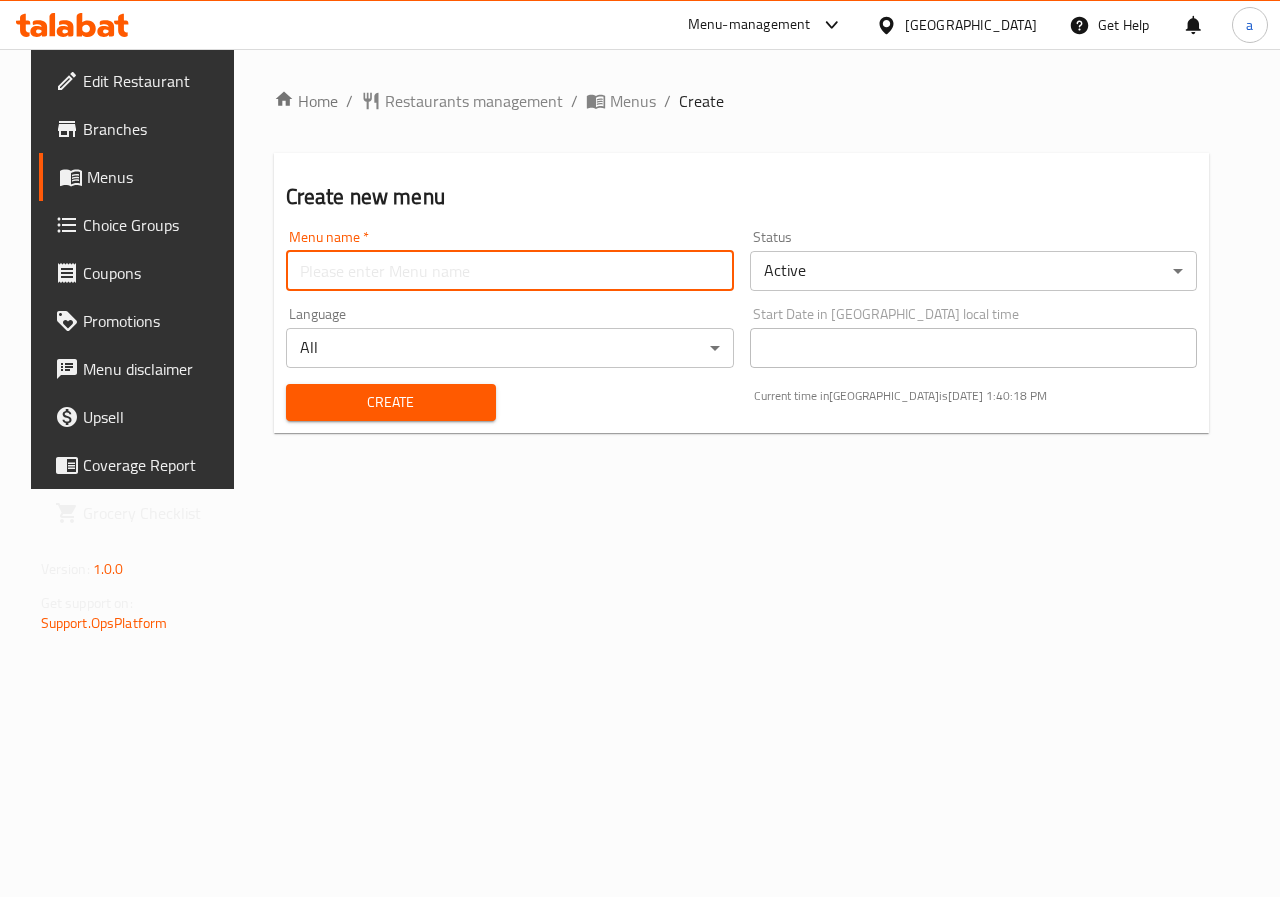 type on "ش" 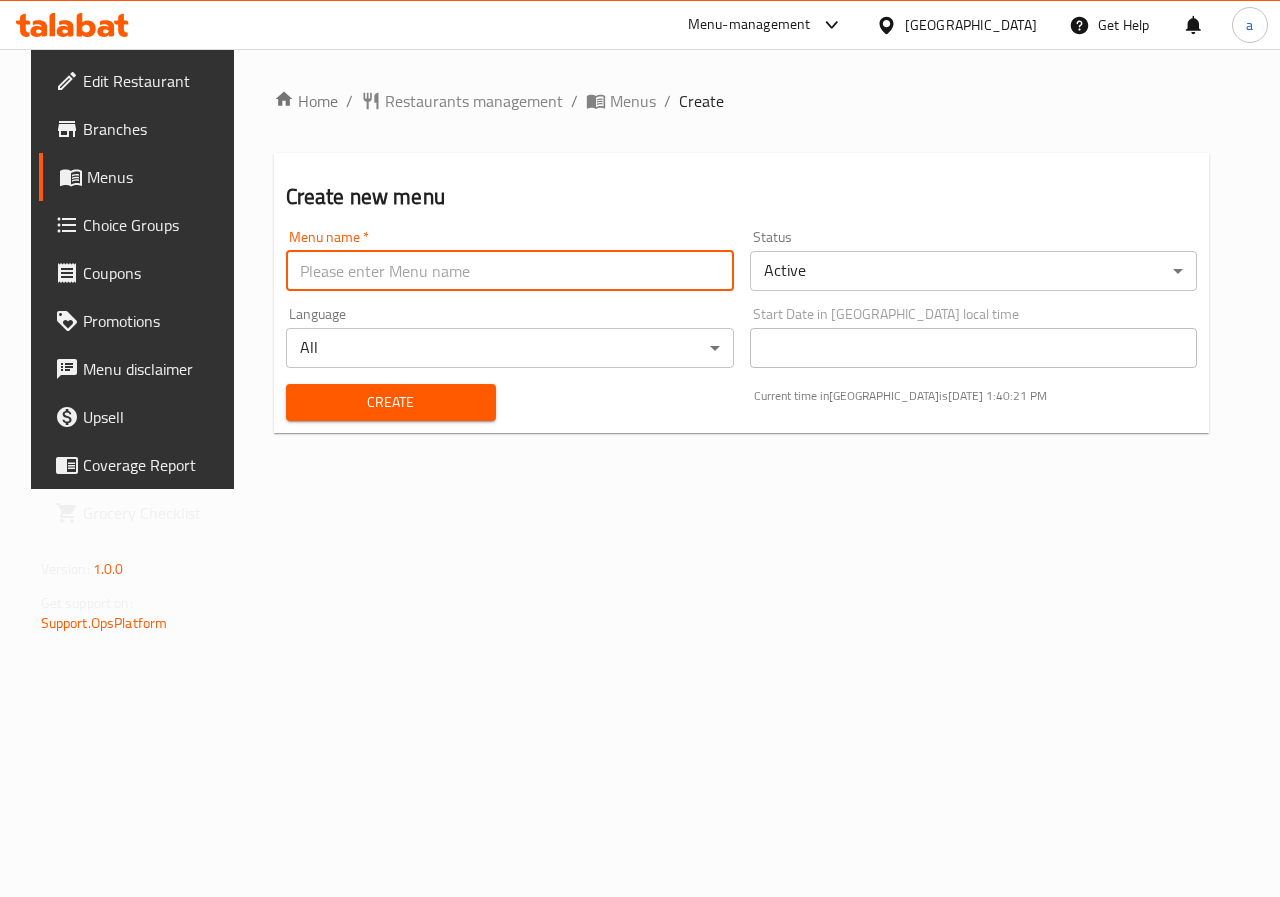 click at bounding box center (510, 271) 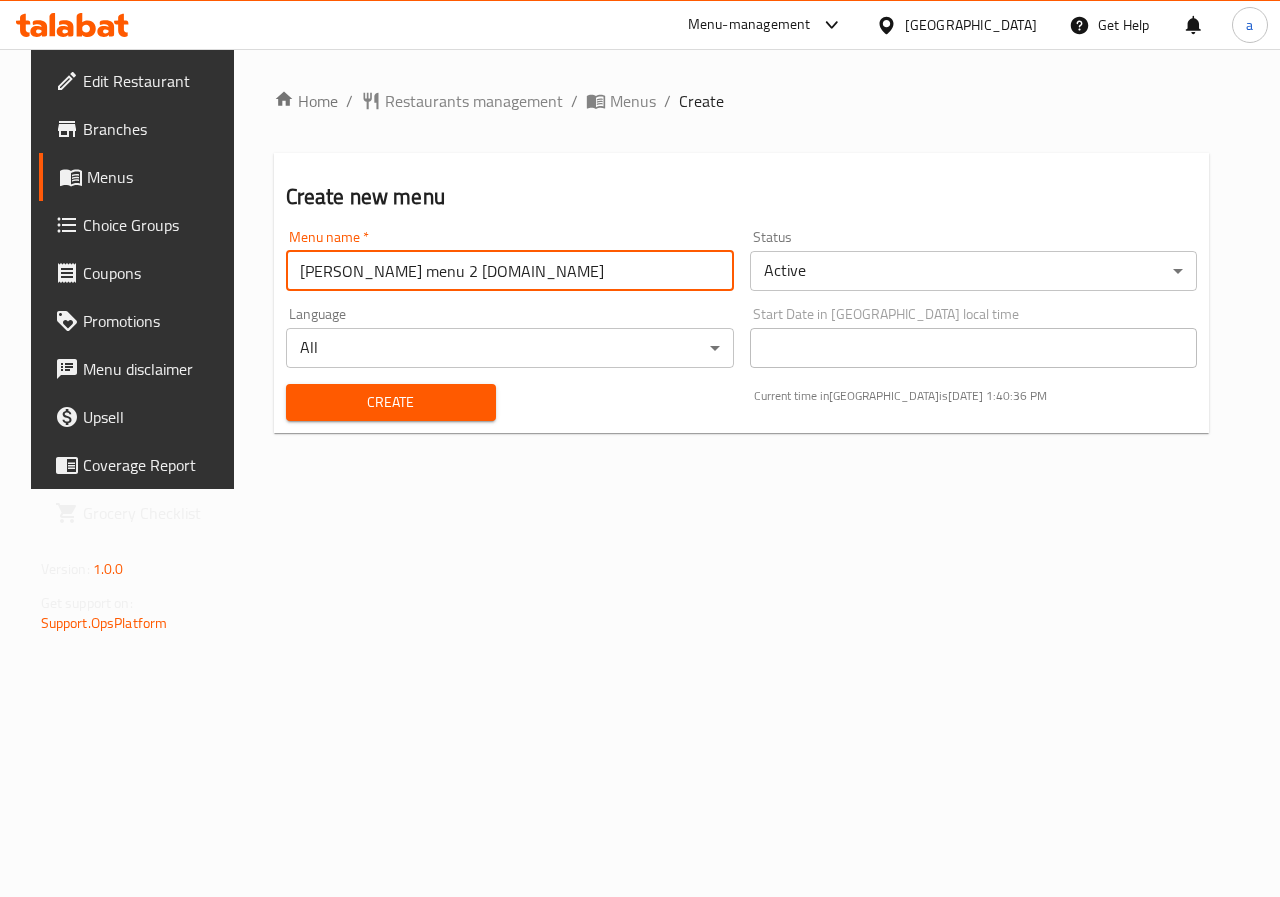 click on "[PERSON_NAME] menu 2 [DOMAIN_NAME]" at bounding box center (510, 271) 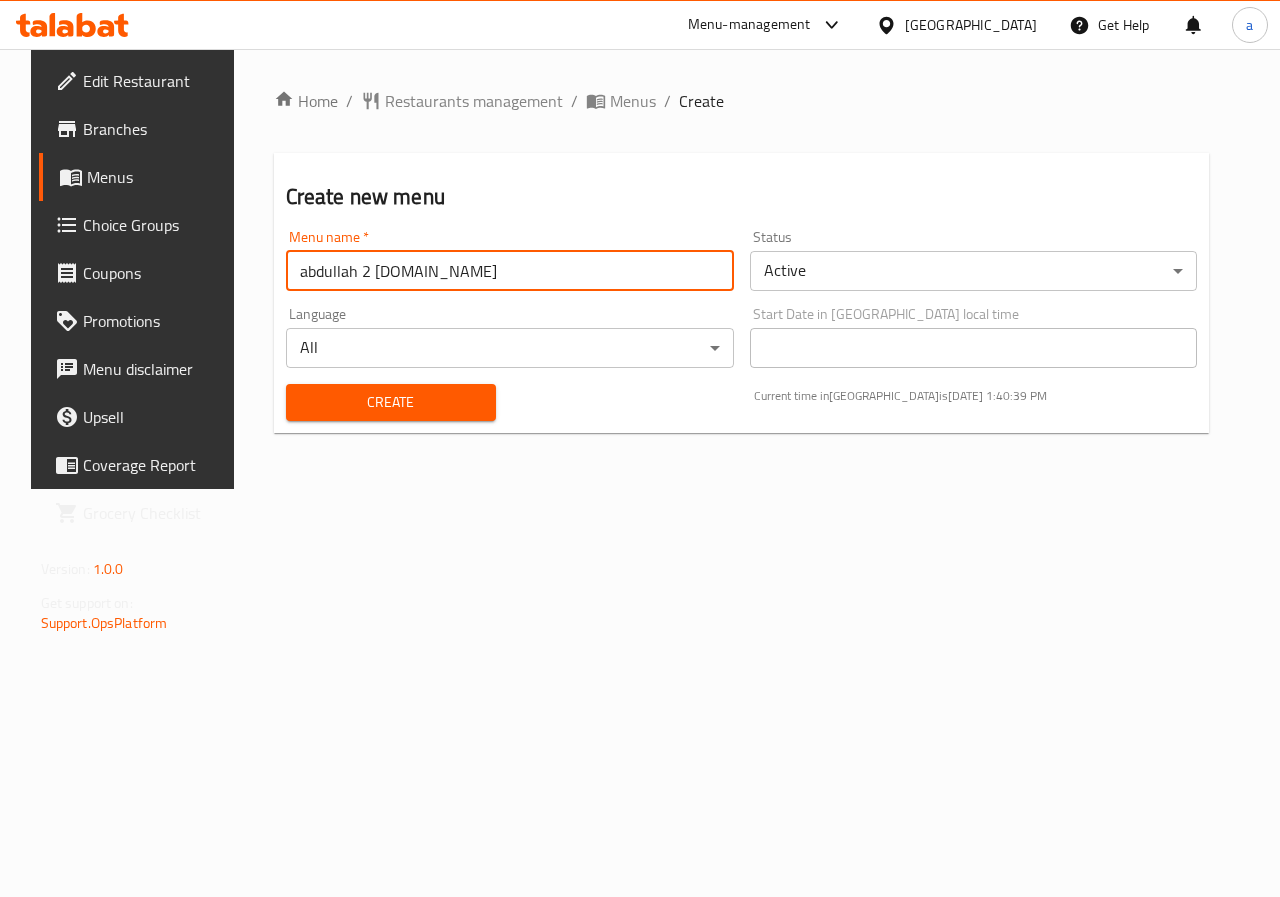click on "abdullah 2 [DOMAIN_NAME]" at bounding box center [510, 271] 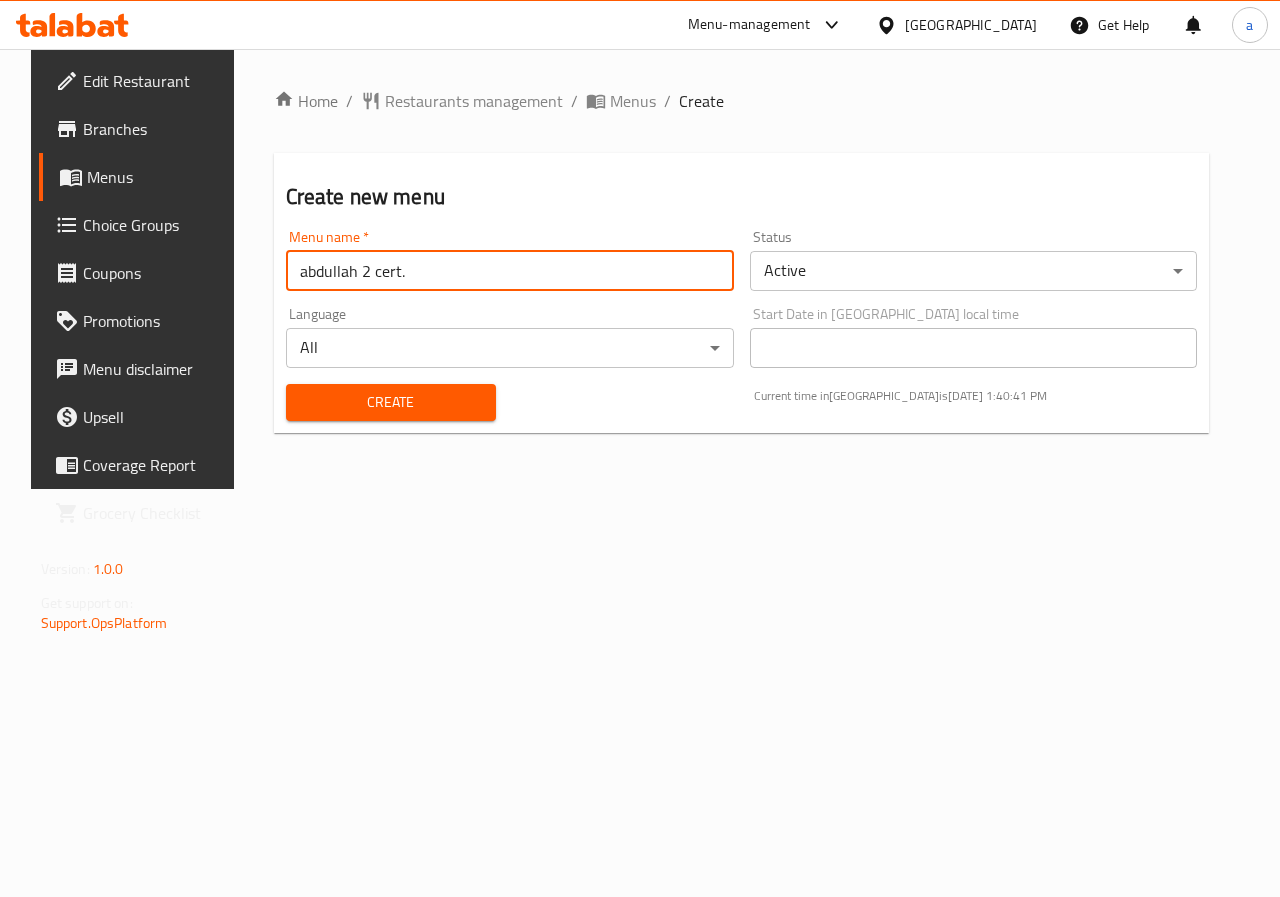 paste on "menu" 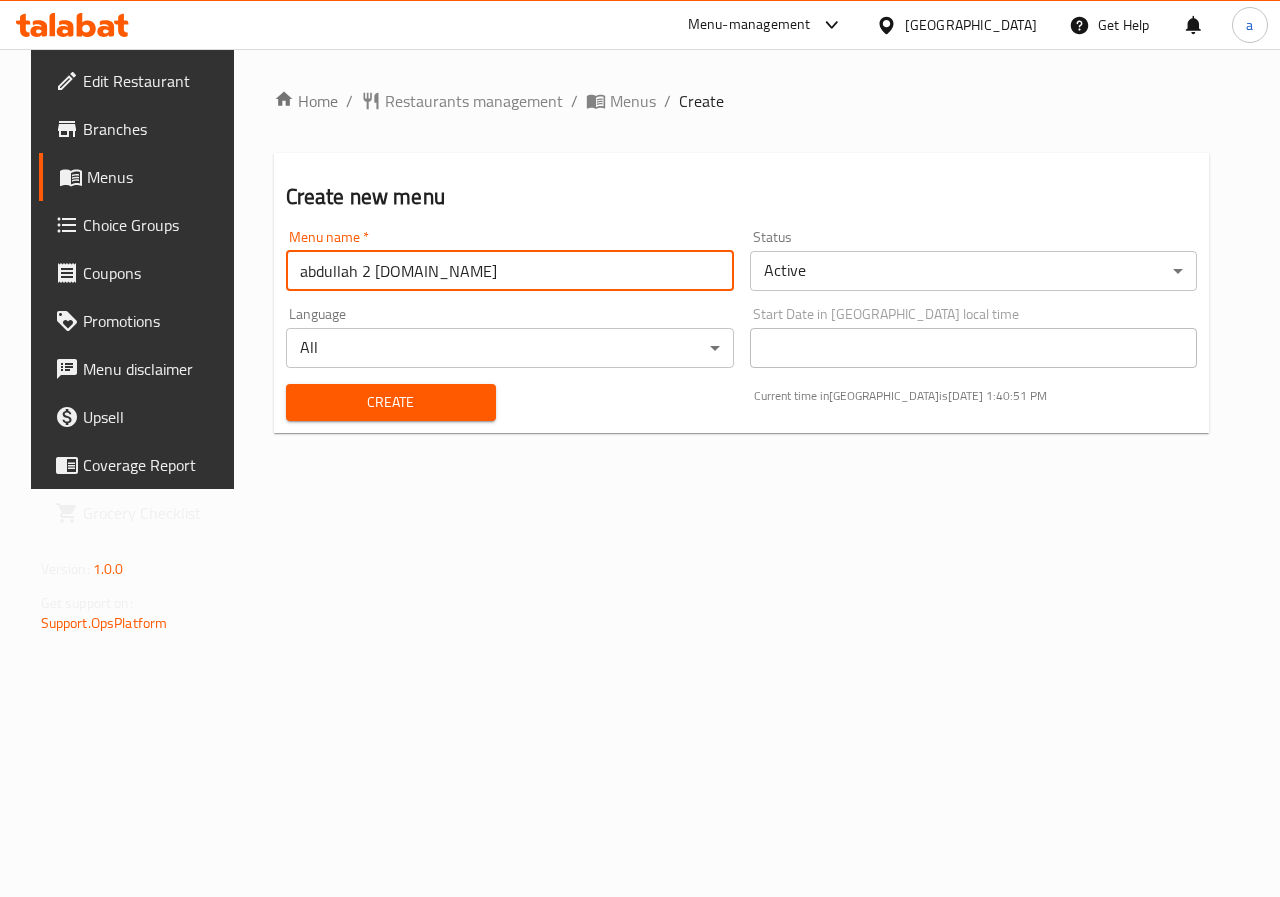 type on "abdullah 2 [DOMAIN_NAME]" 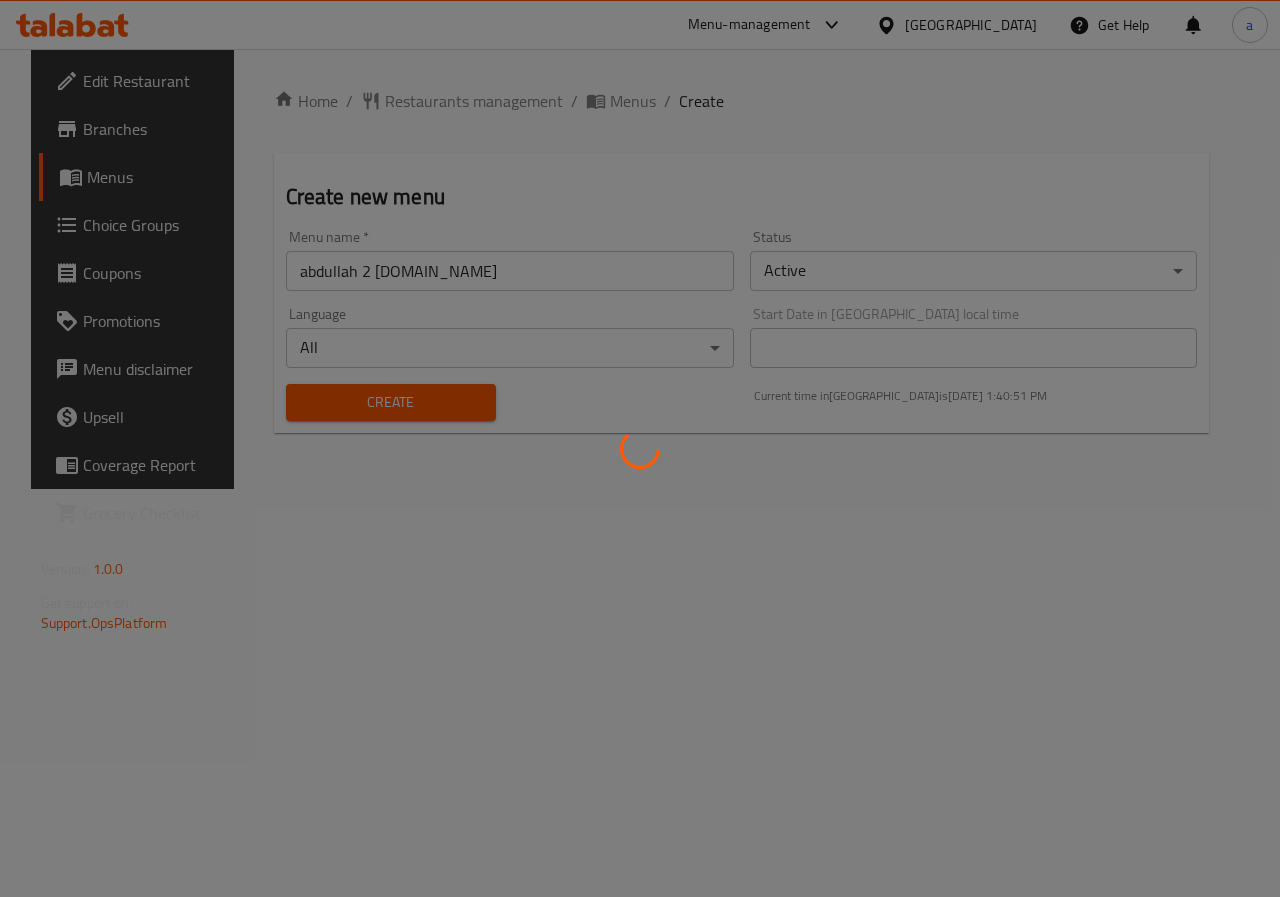 type 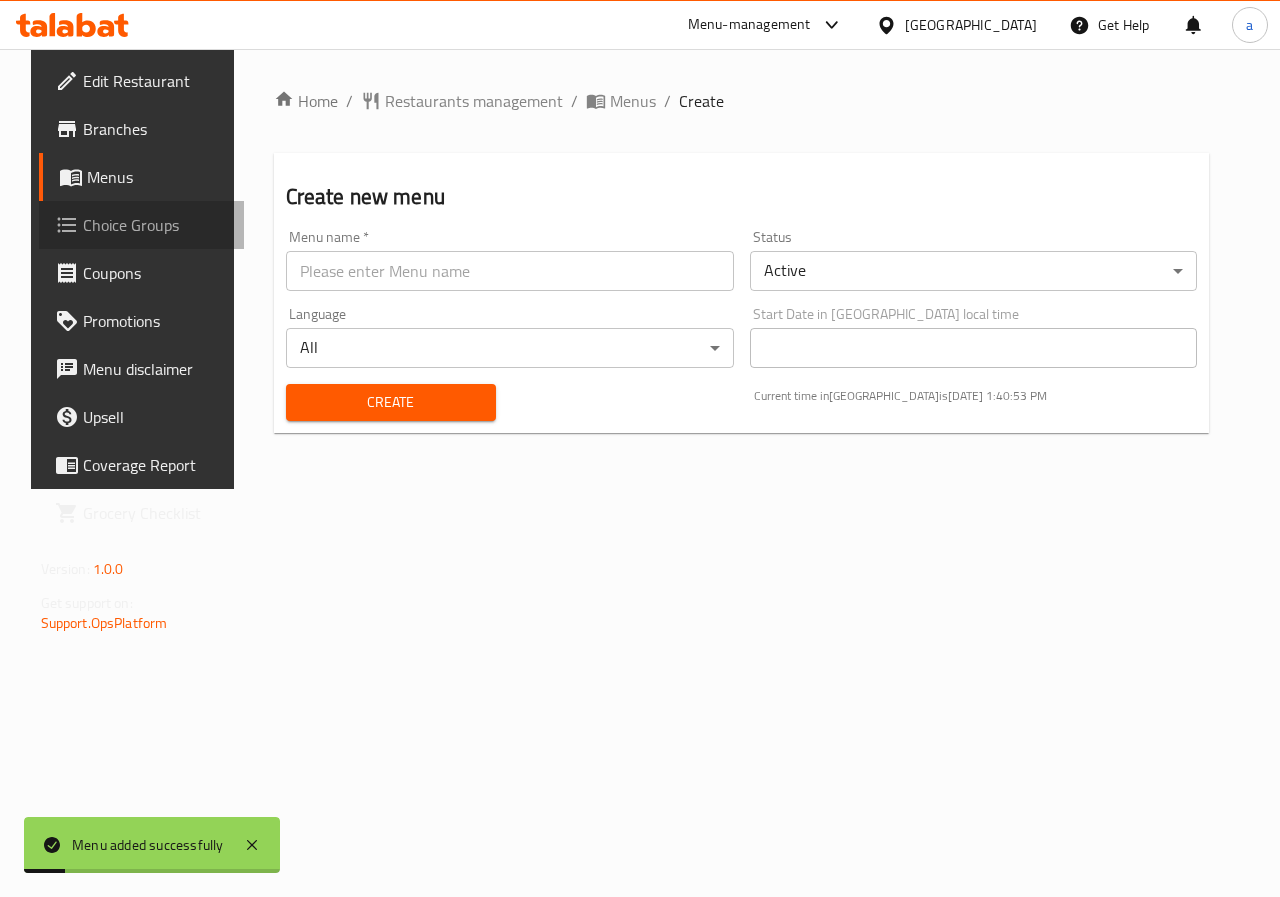 click on "Choice Groups" at bounding box center [142, 225] 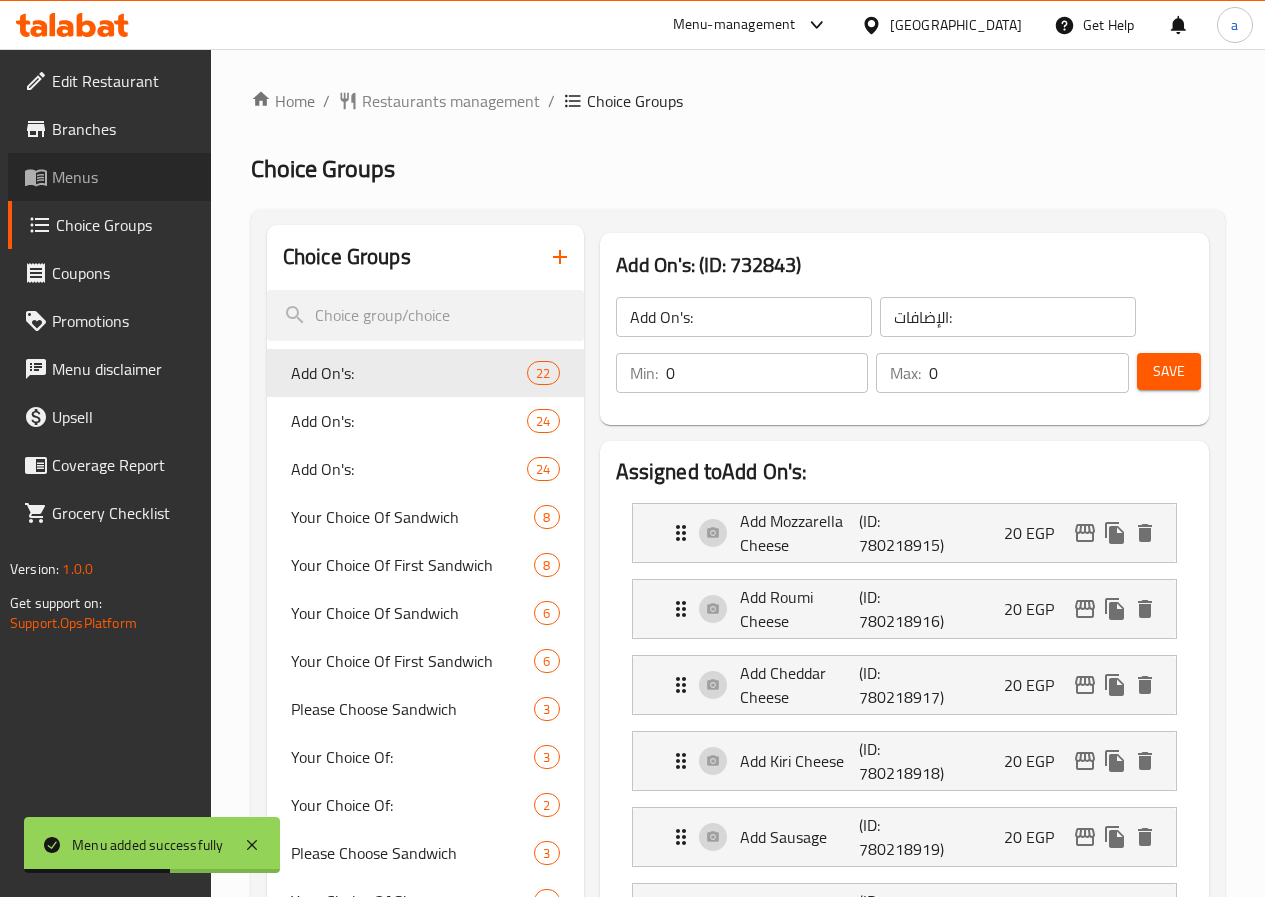 click on "Menus" at bounding box center [123, 177] 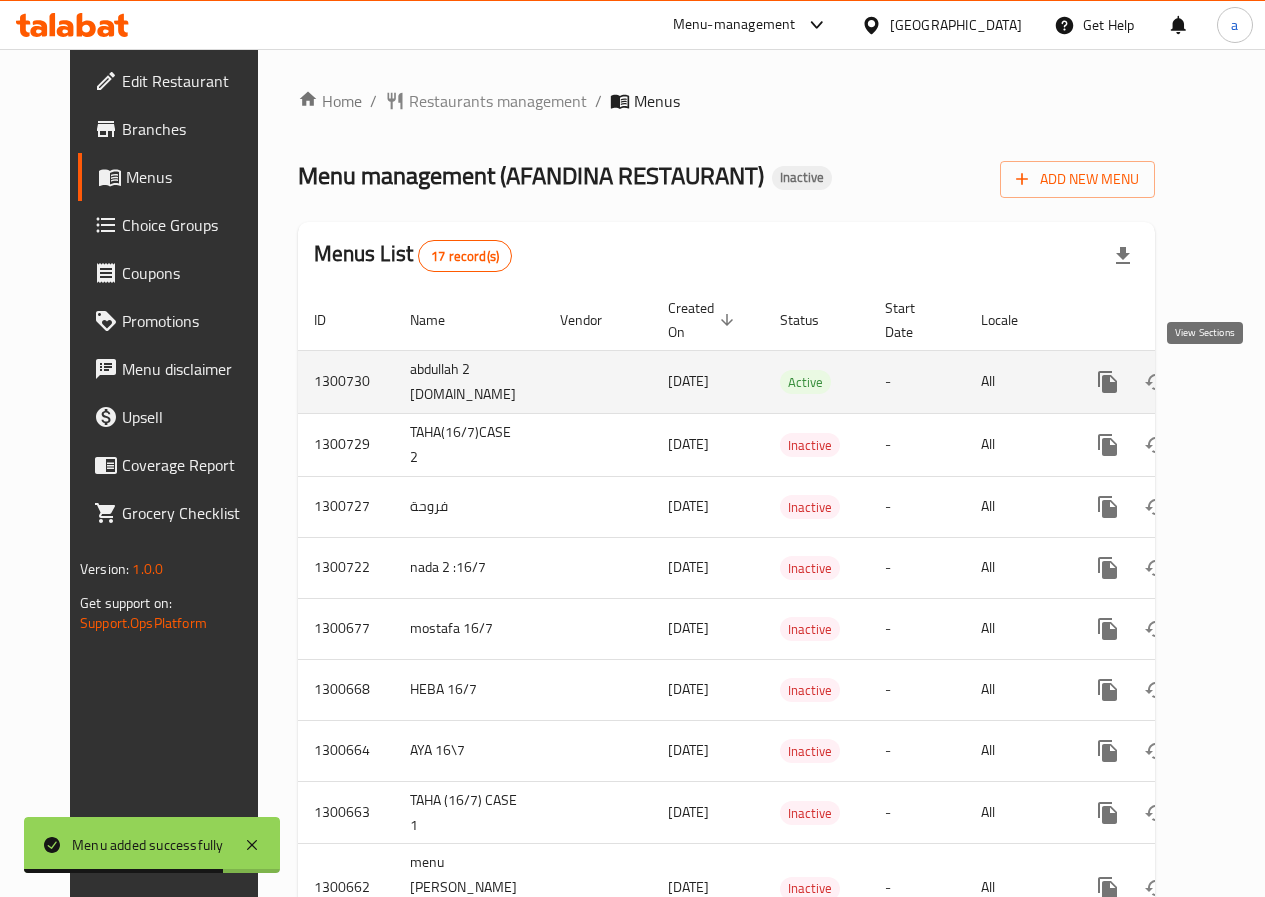 click at bounding box center [1252, 382] 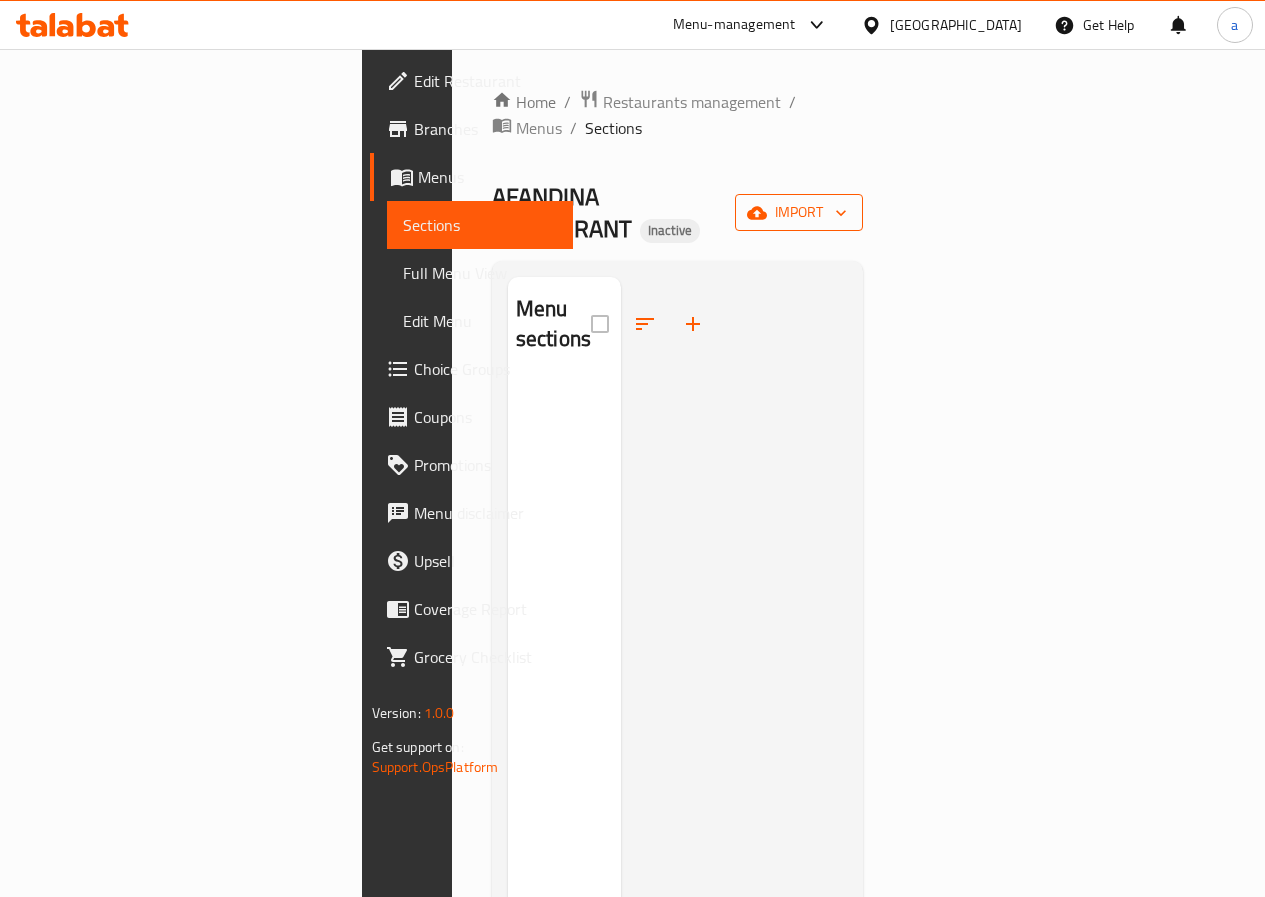 click on "import" at bounding box center [799, 212] 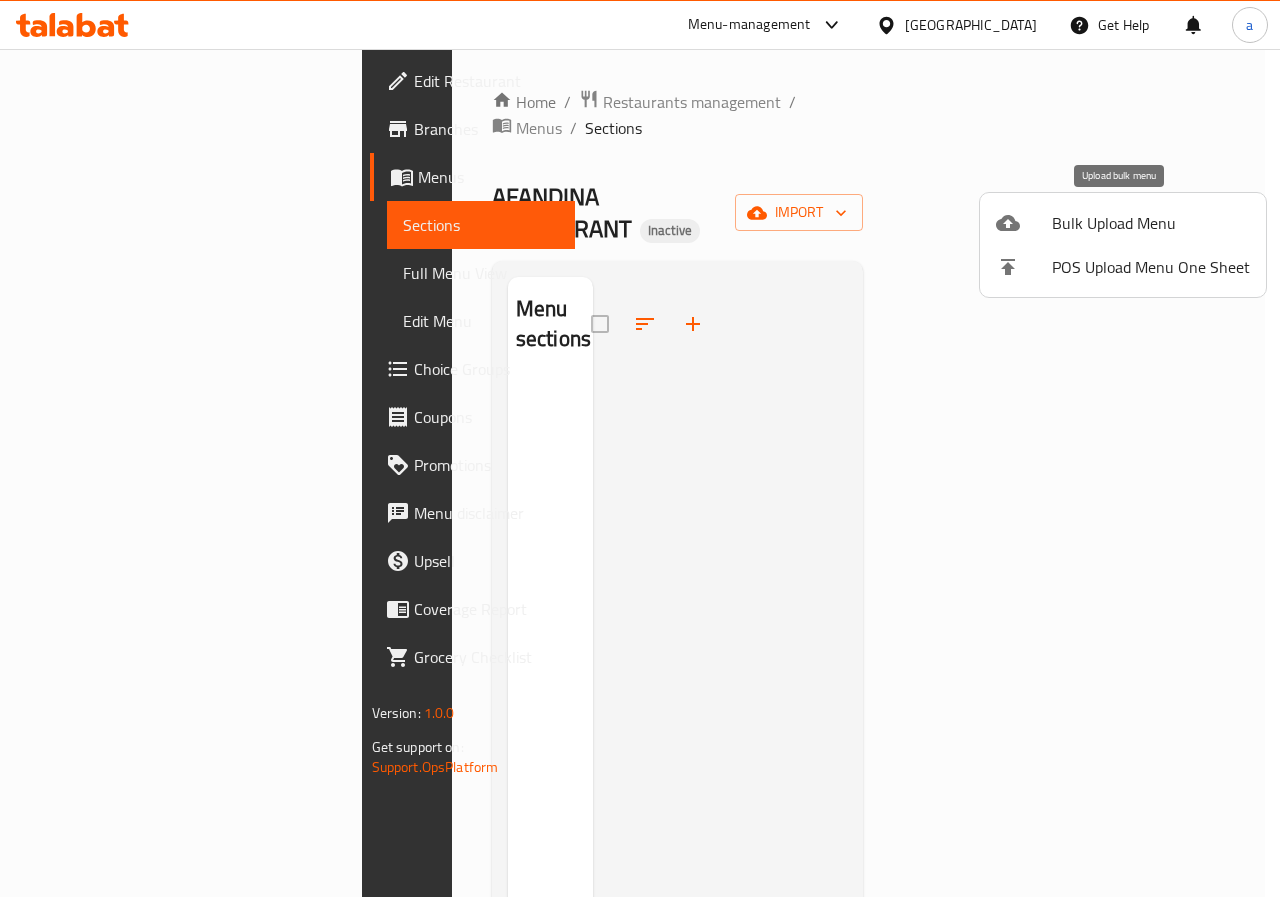 click on "Bulk Upload Menu" at bounding box center [1151, 223] 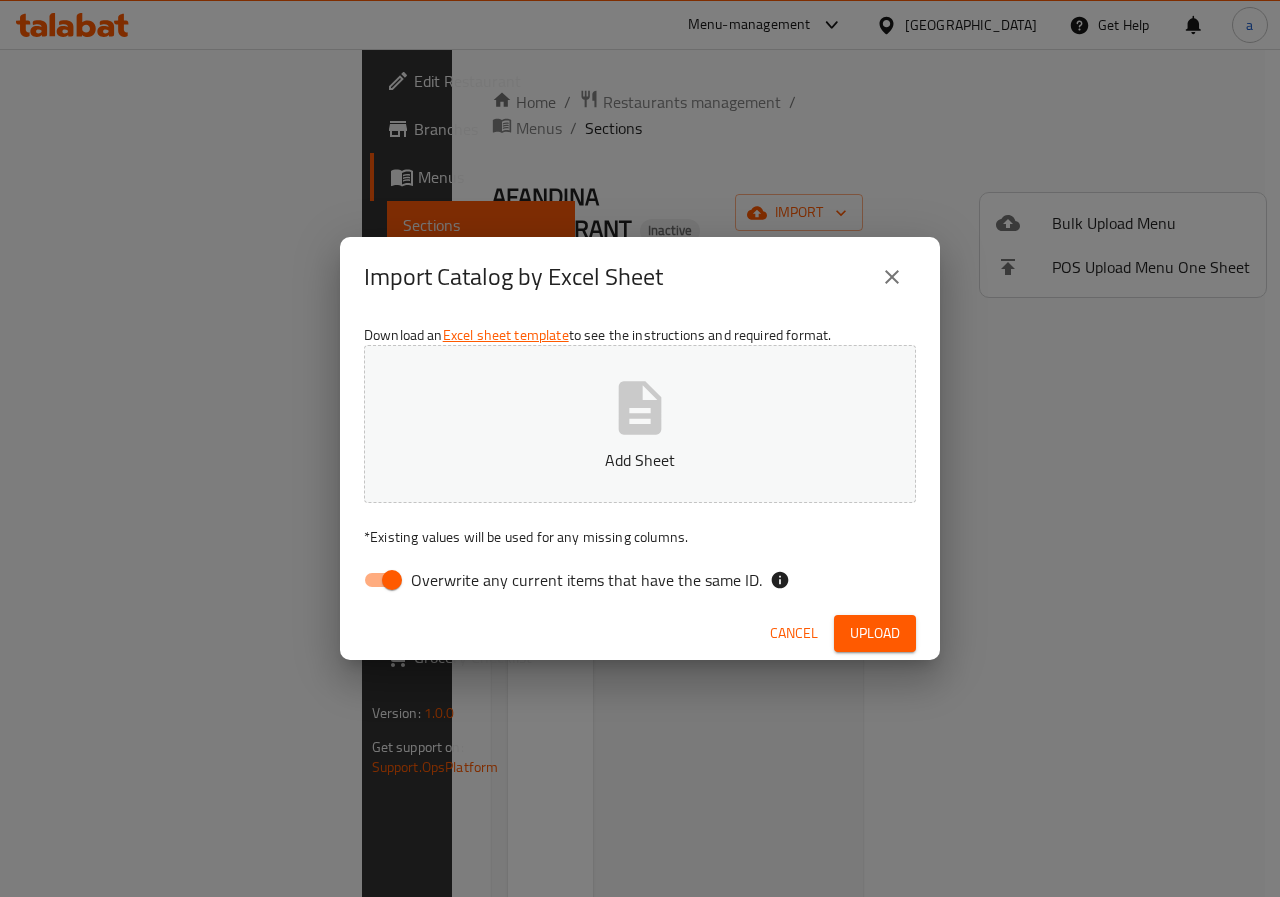click on "Overwrite any current items that have the same ID." at bounding box center [586, 580] 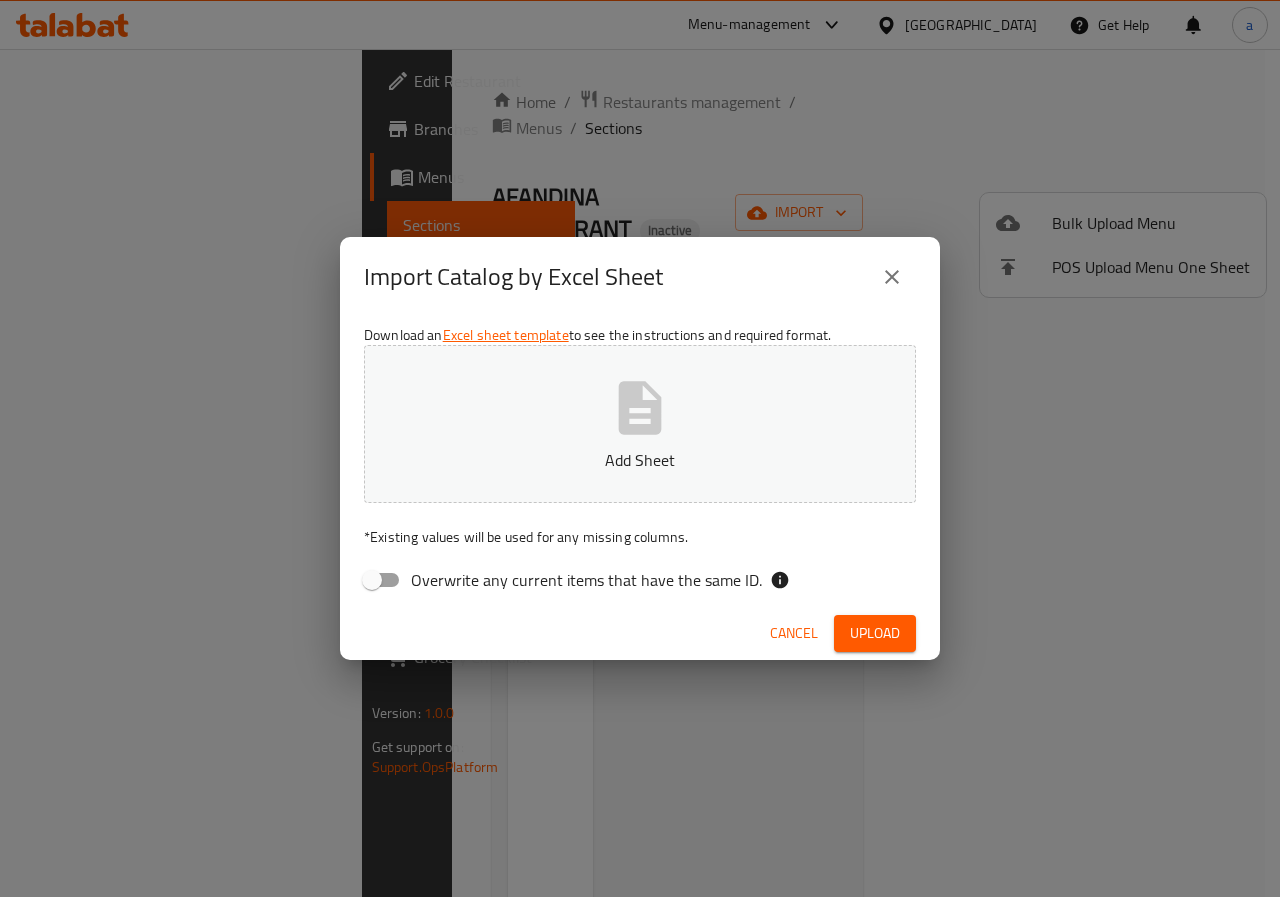 click on "Add Sheet" at bounding box center [640, 424] 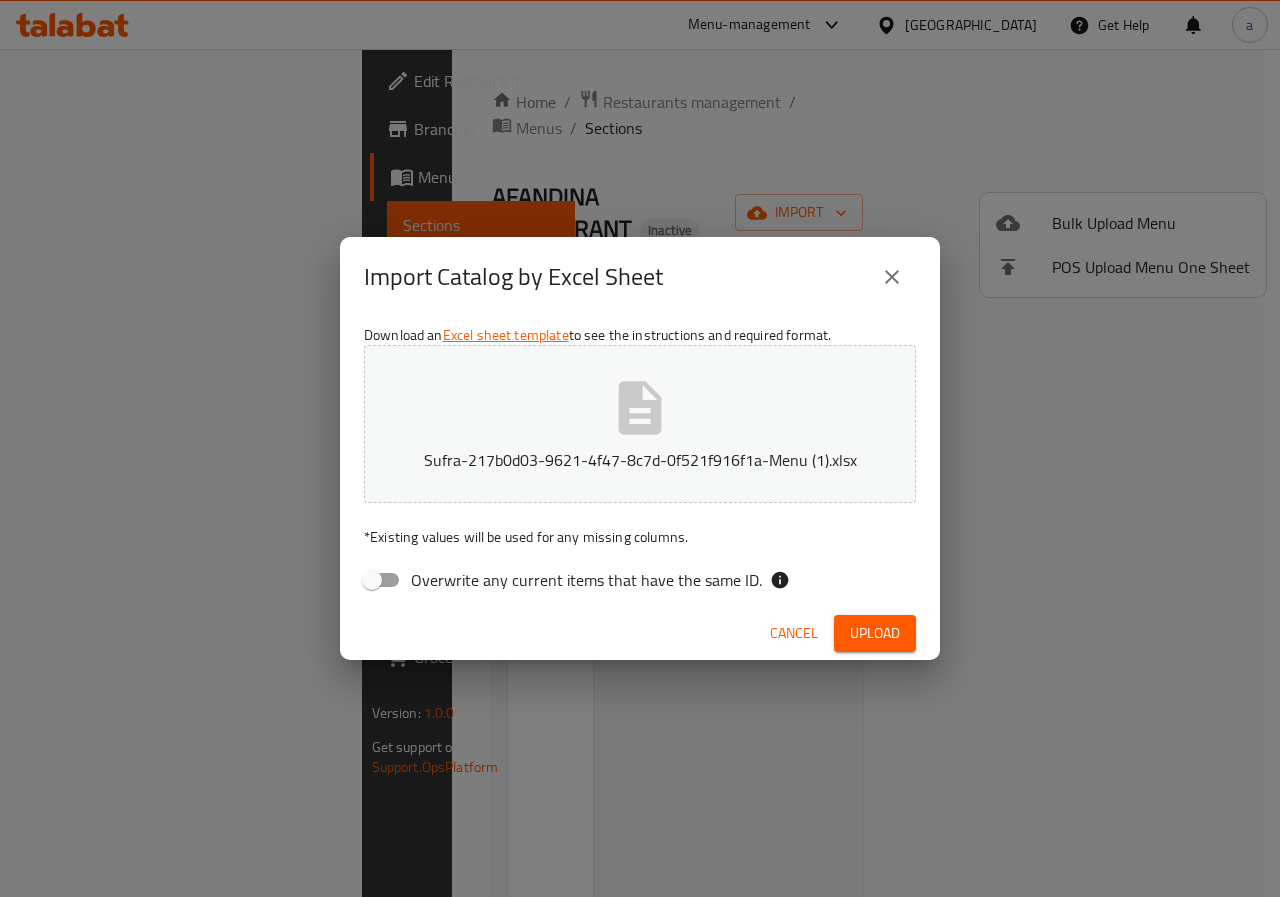 click on "Upload" at bounding box center (875, 633) 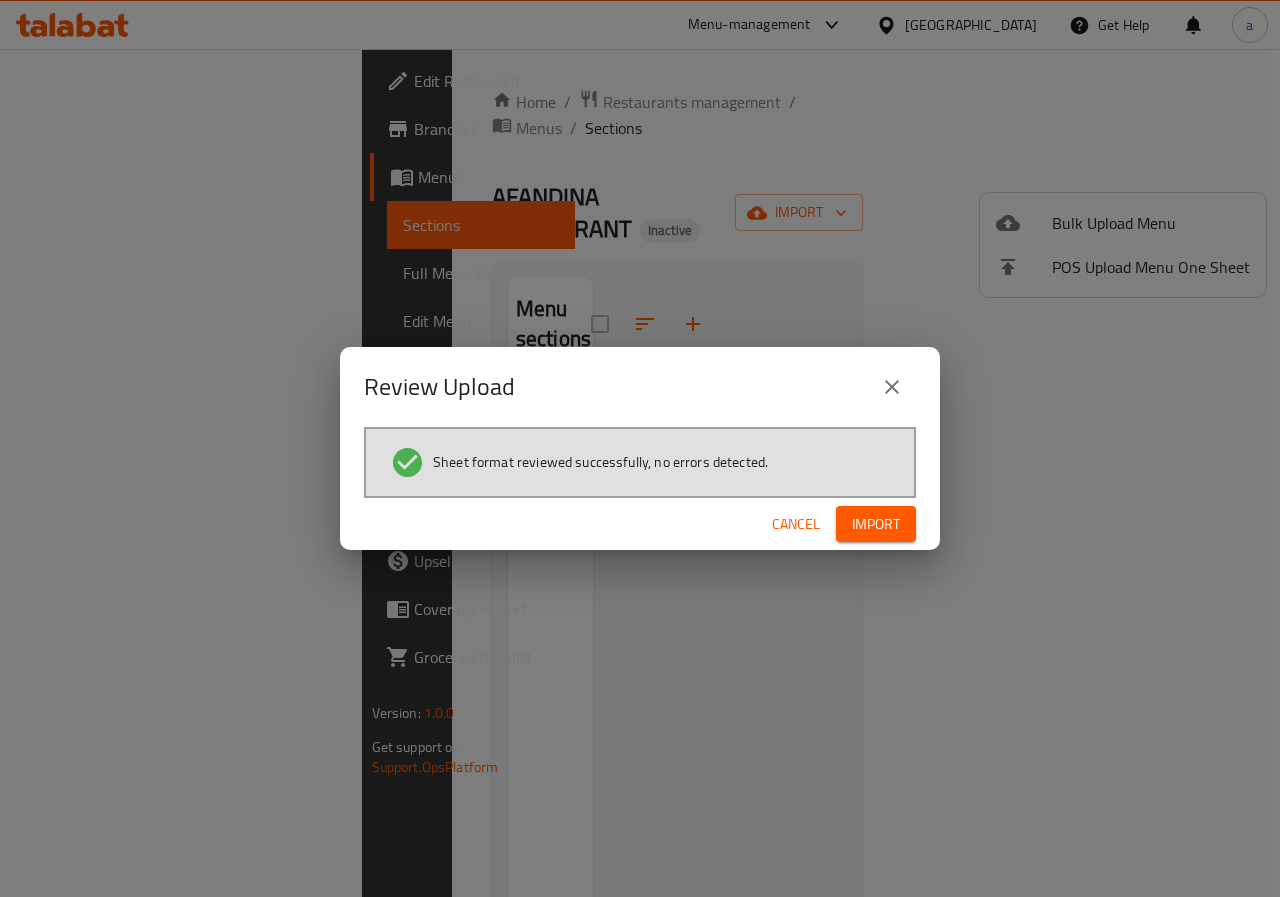 click on "Import" at bounding box center [876, 524] 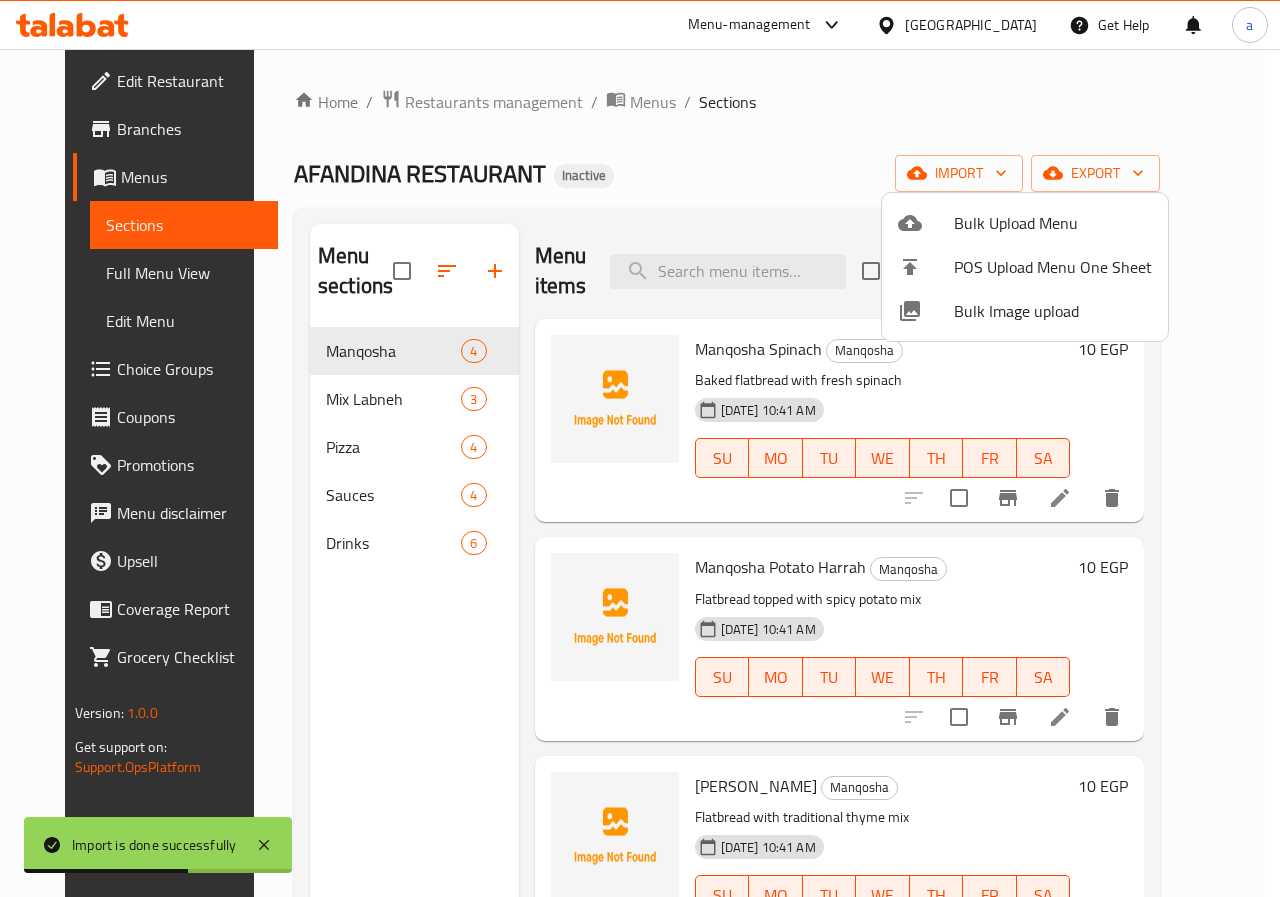 click at bounding box center [640, 448] 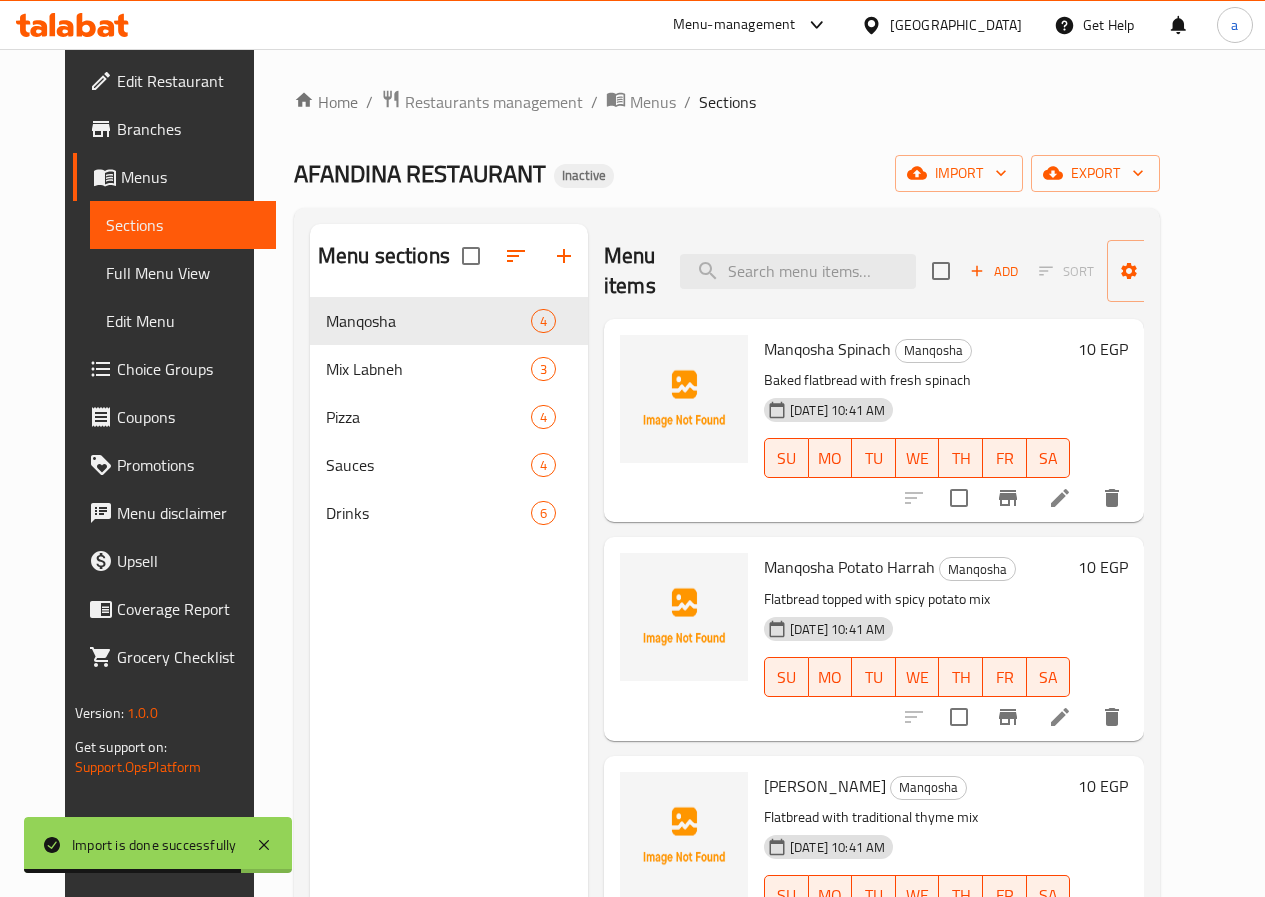 click on "Full Menu View" at bounding box center (183, 273) 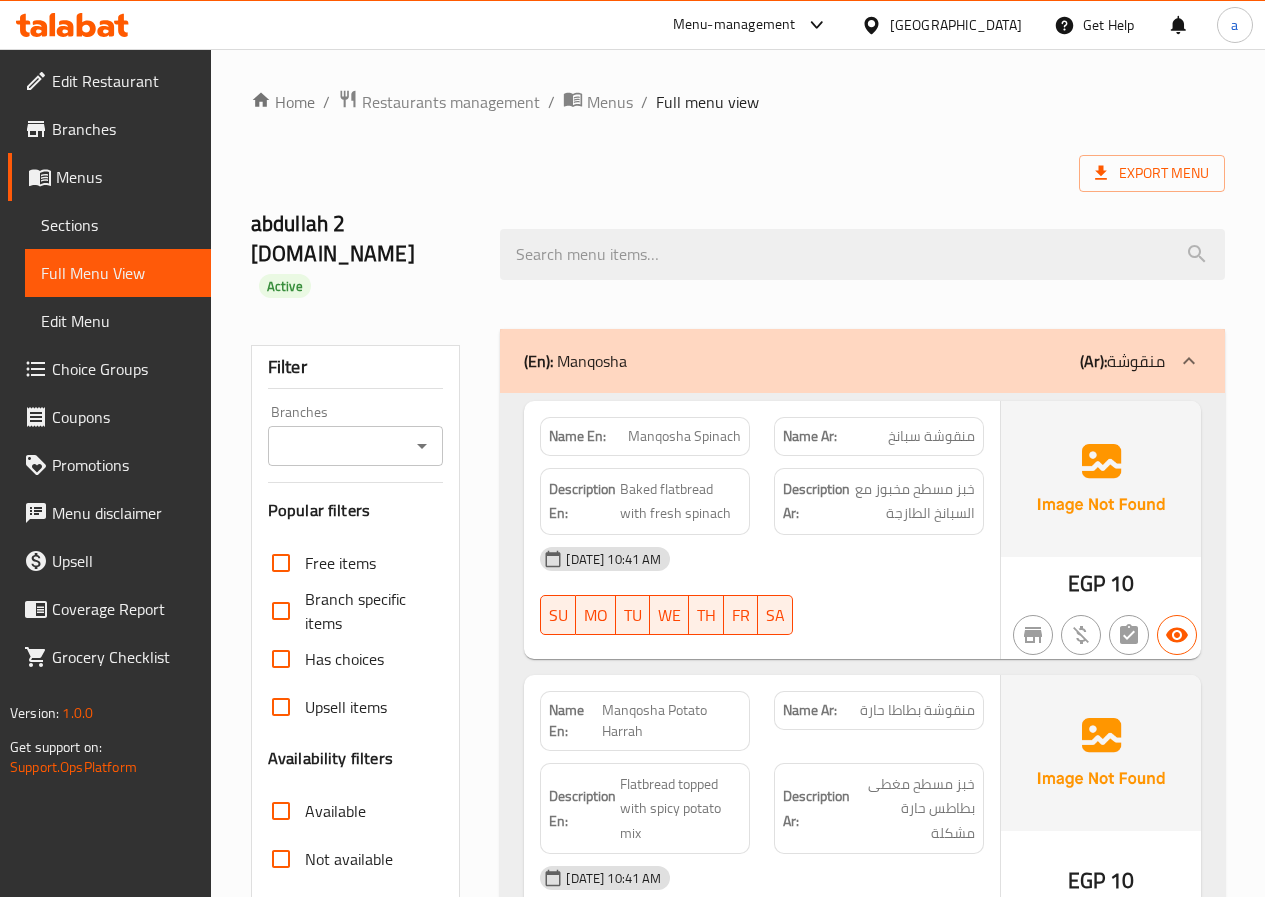 scroll, scrollTop: 300, scrollLeft: 0, axis: vertical 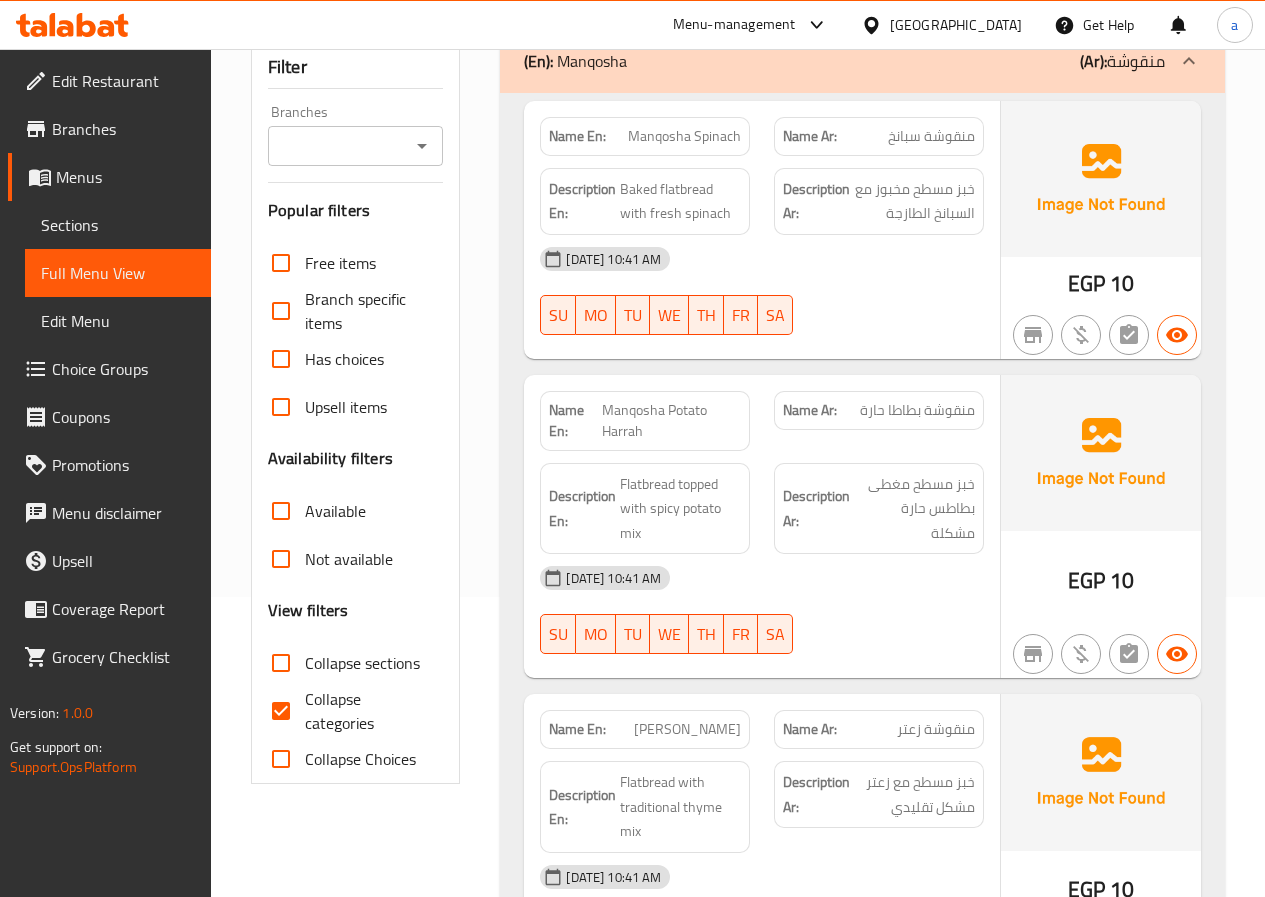 click on "Collapse categories" at bounding box center [281, 711] 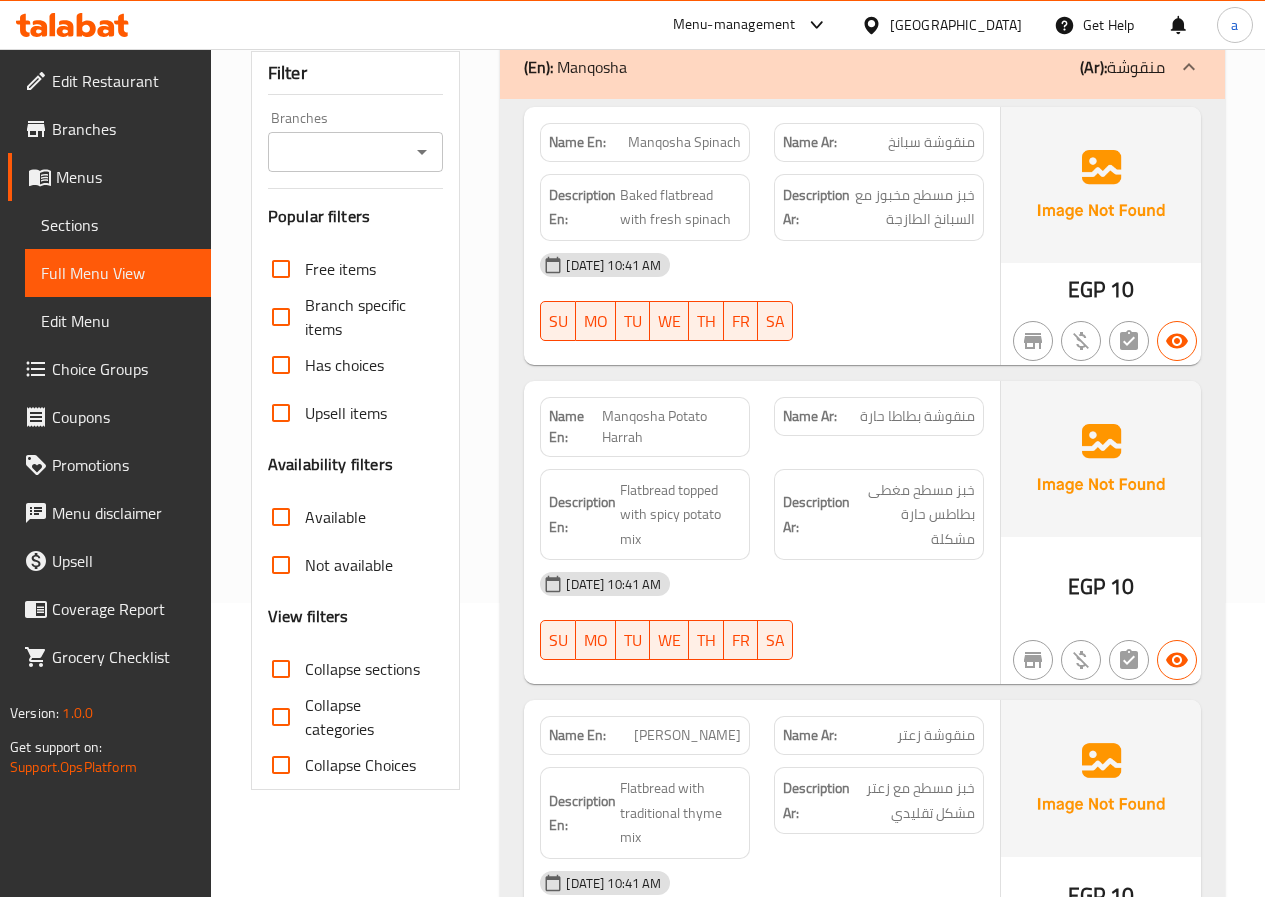 scroll, scrollTop: 0, scrollLeft: 0, axis: both 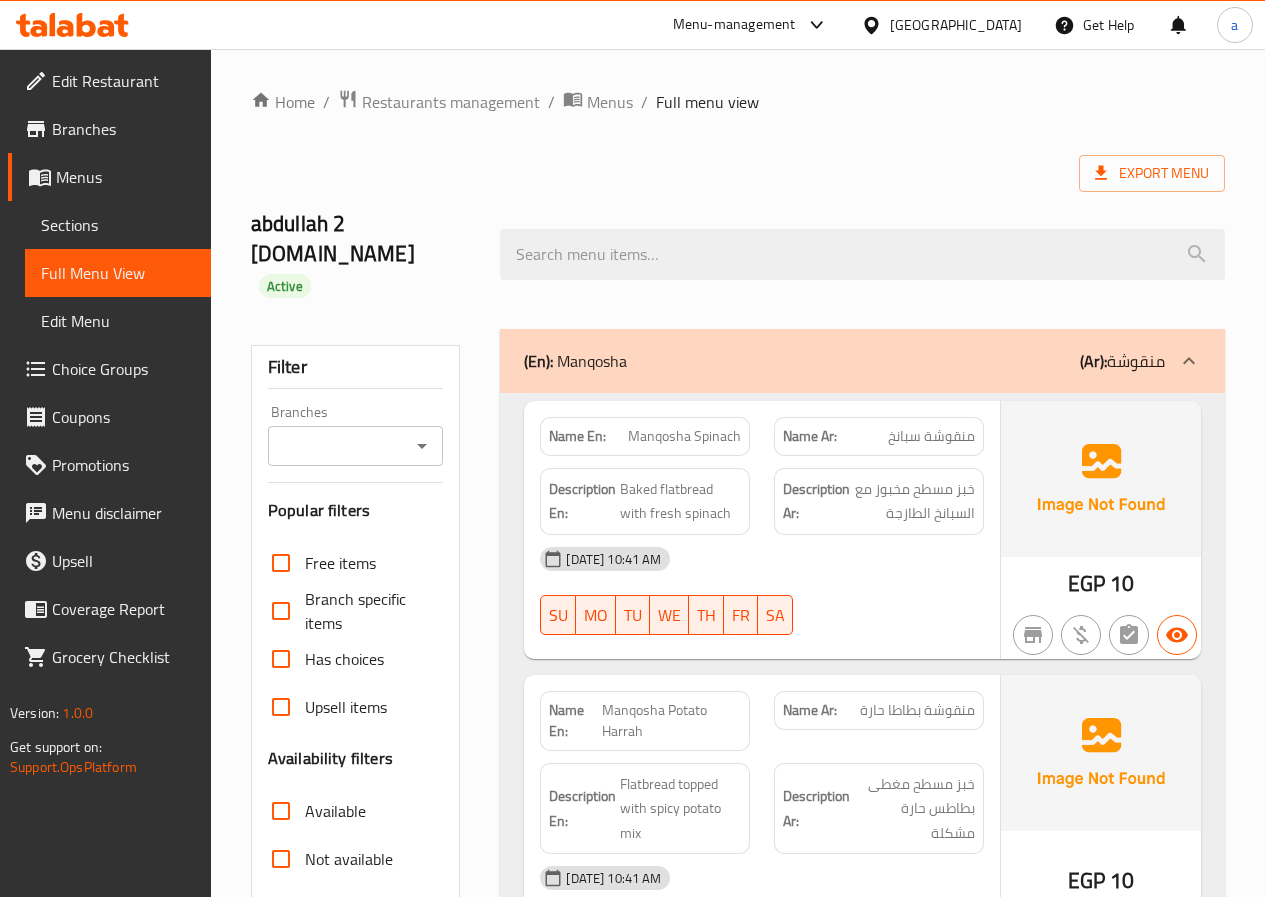 click on "Manqosha Spinach" at bounding box center [684, 436] 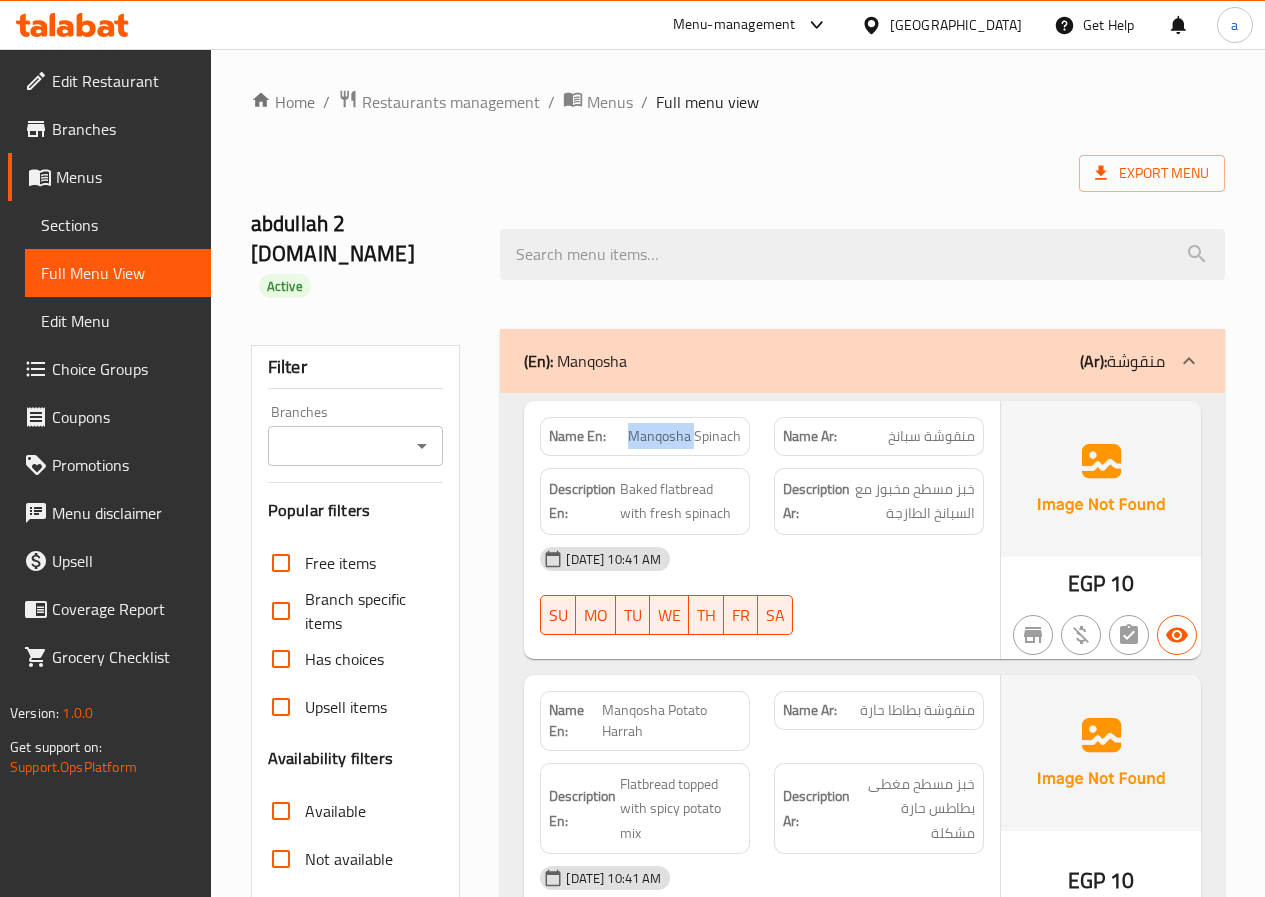 click on "Manqosha Spinach" at bounding box center [684, 436] 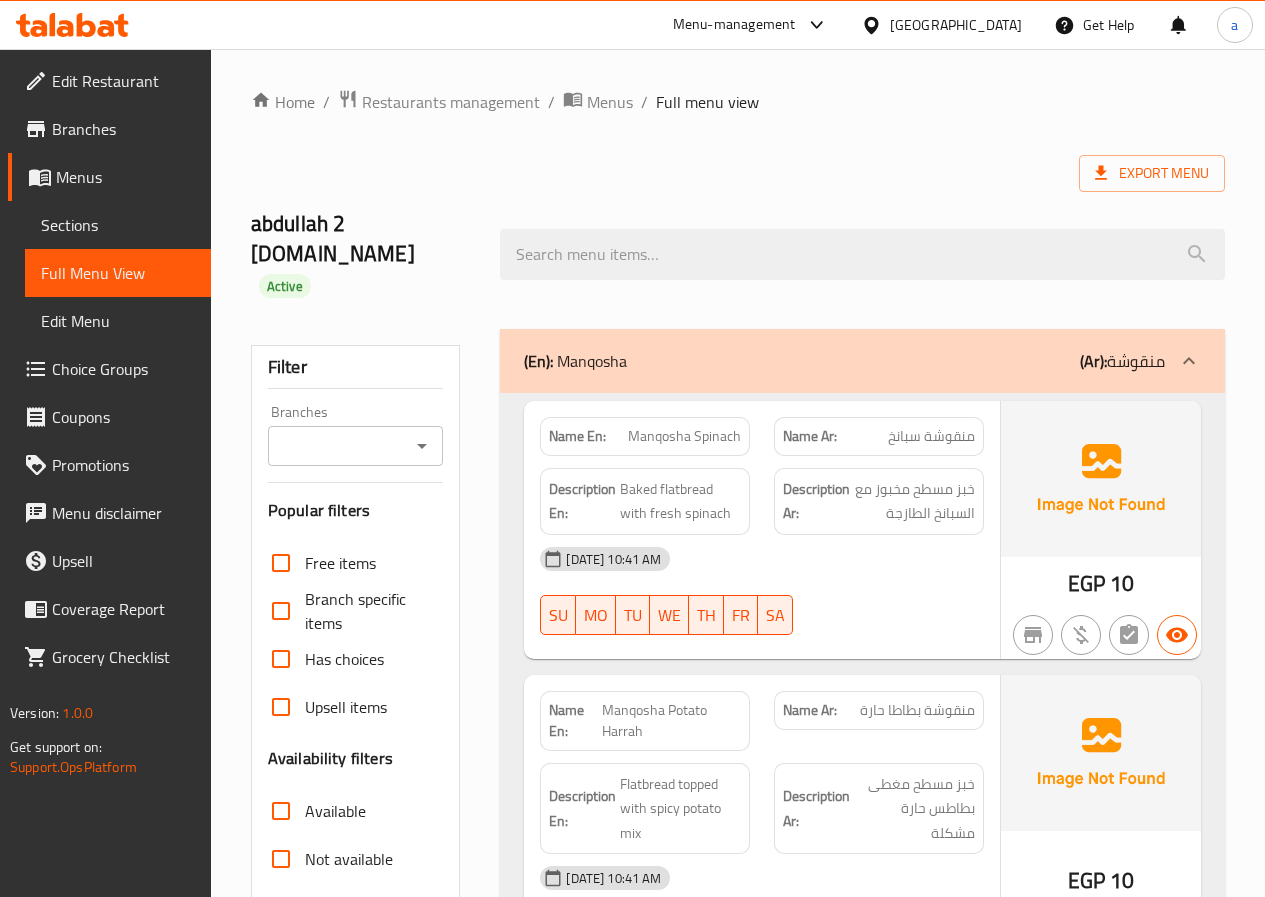 click on "منقوشة سبانخ" at bounding box center (931, 436) 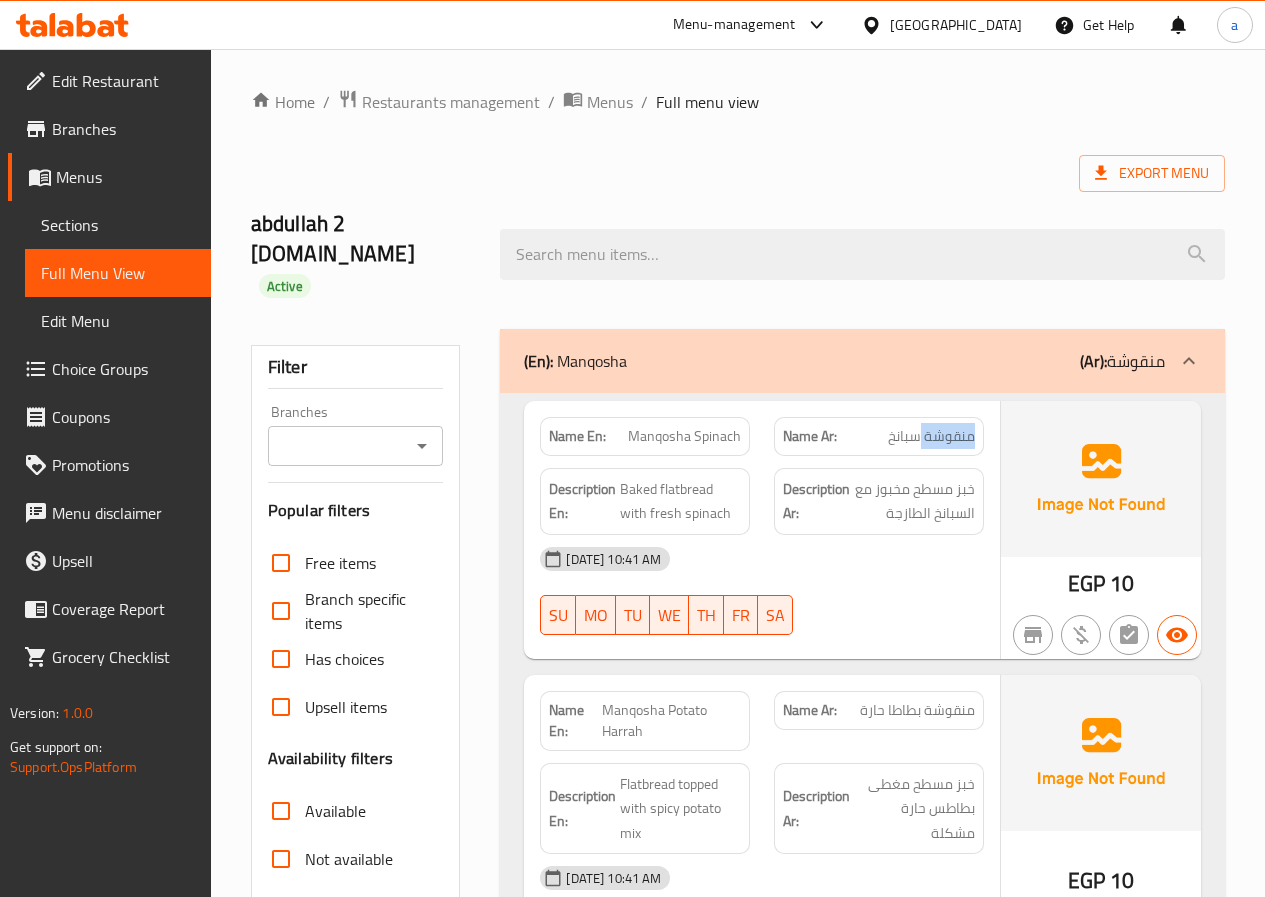 click on "منقوشة سبانخ" at bounding box center (931, 436) 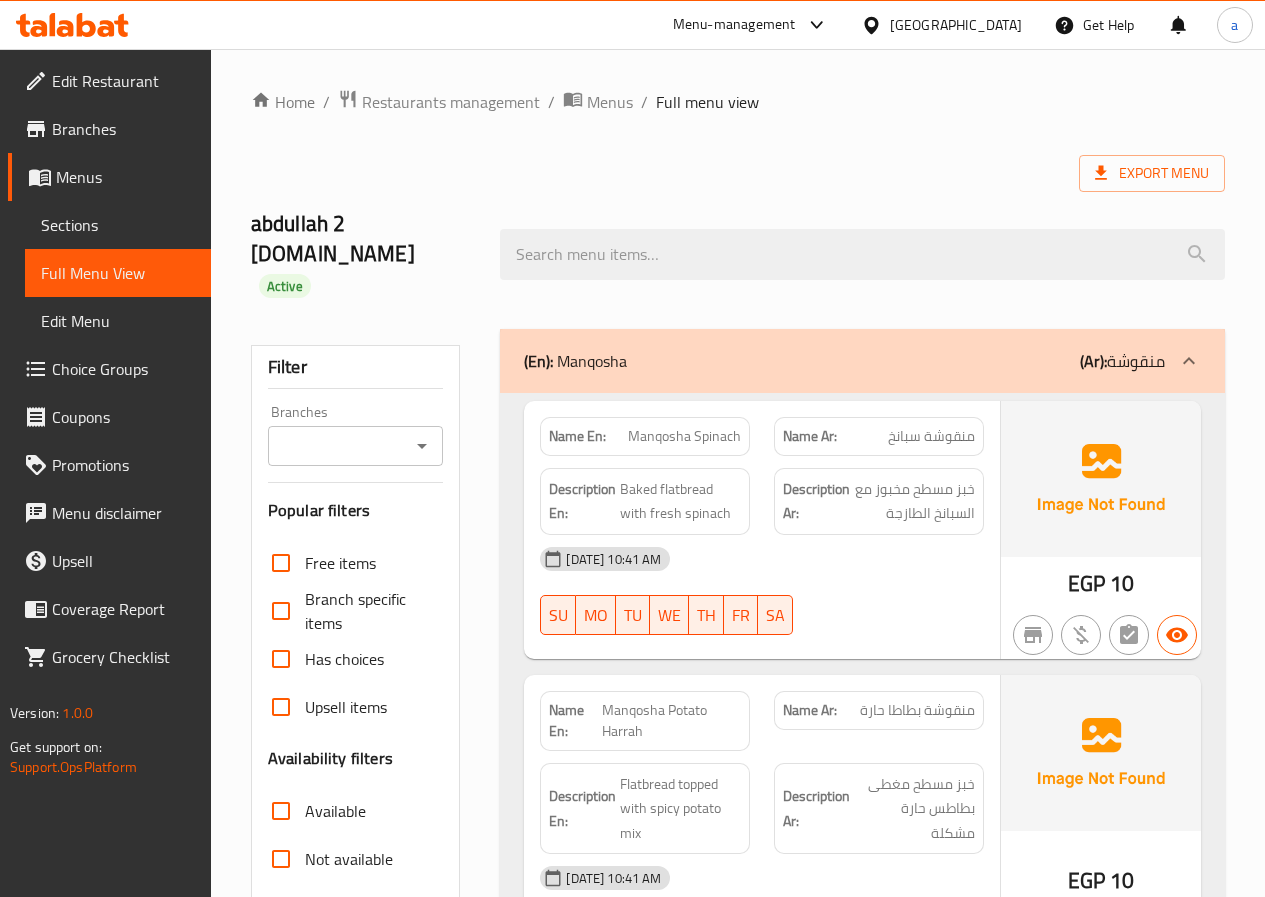 click on "Manqosha Spinach" at bounding box center [684, 436] 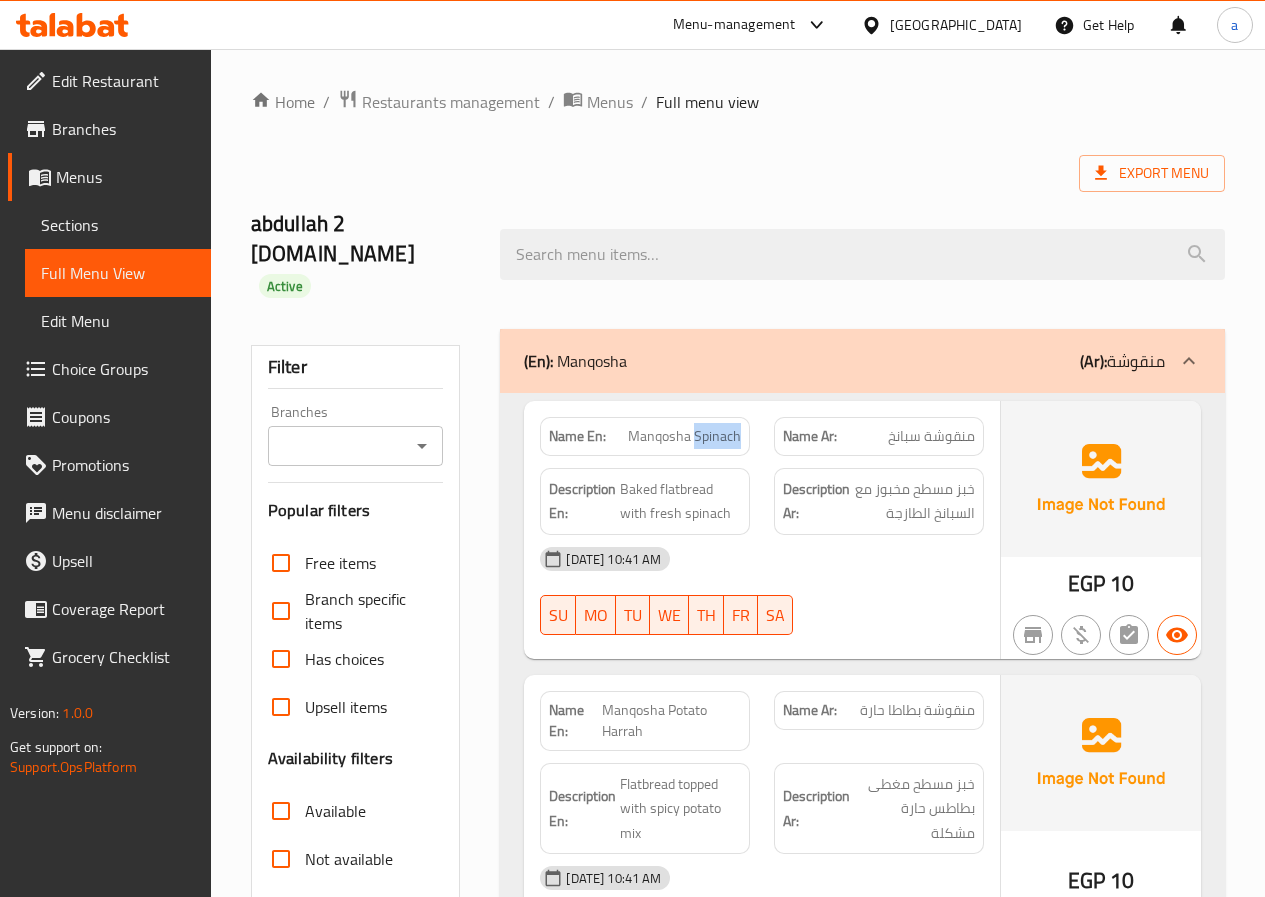click on "Manqosha Spinach" at bounding box center (684, 436) 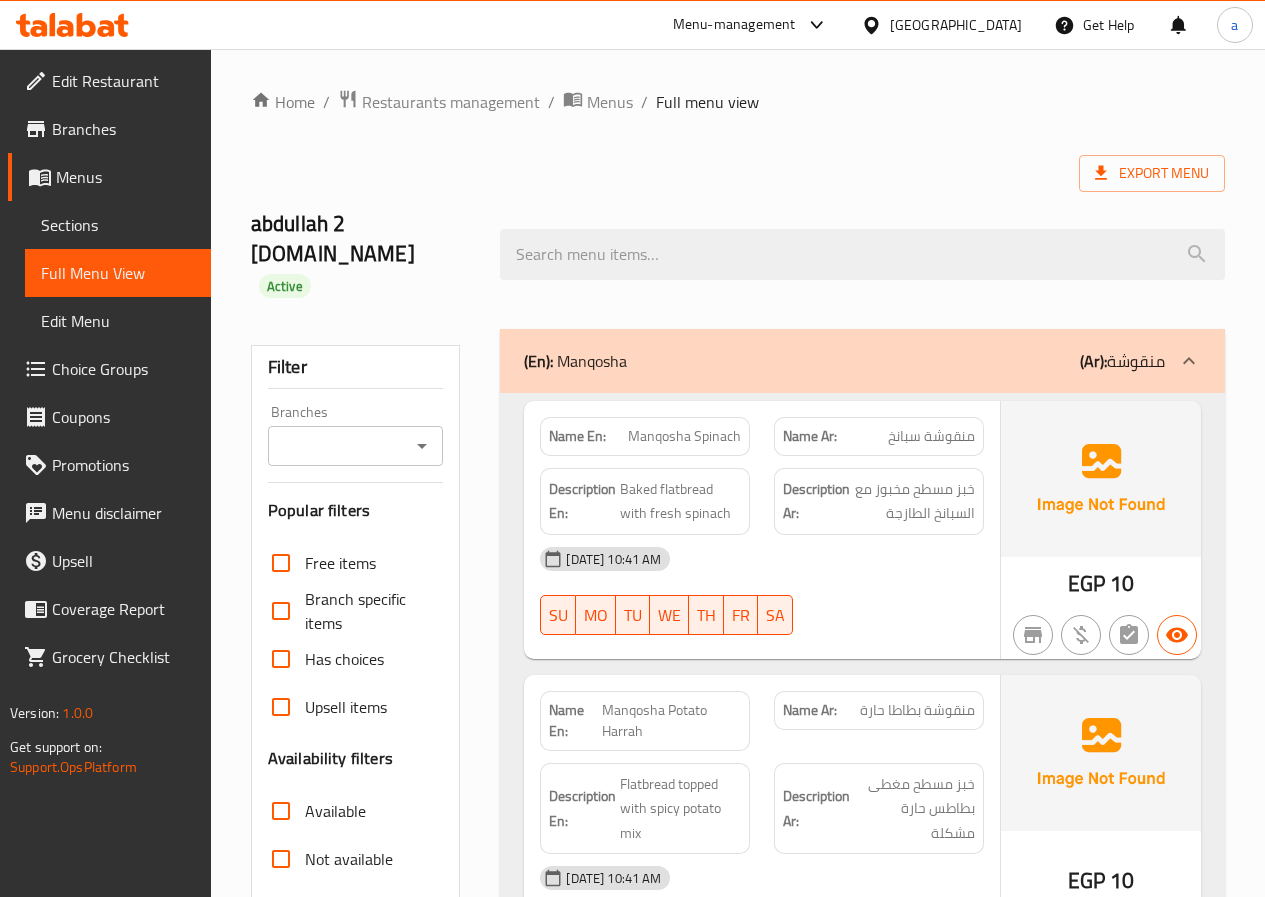 click on "منقوشة سبانخ" at bounding box center (931, 436) 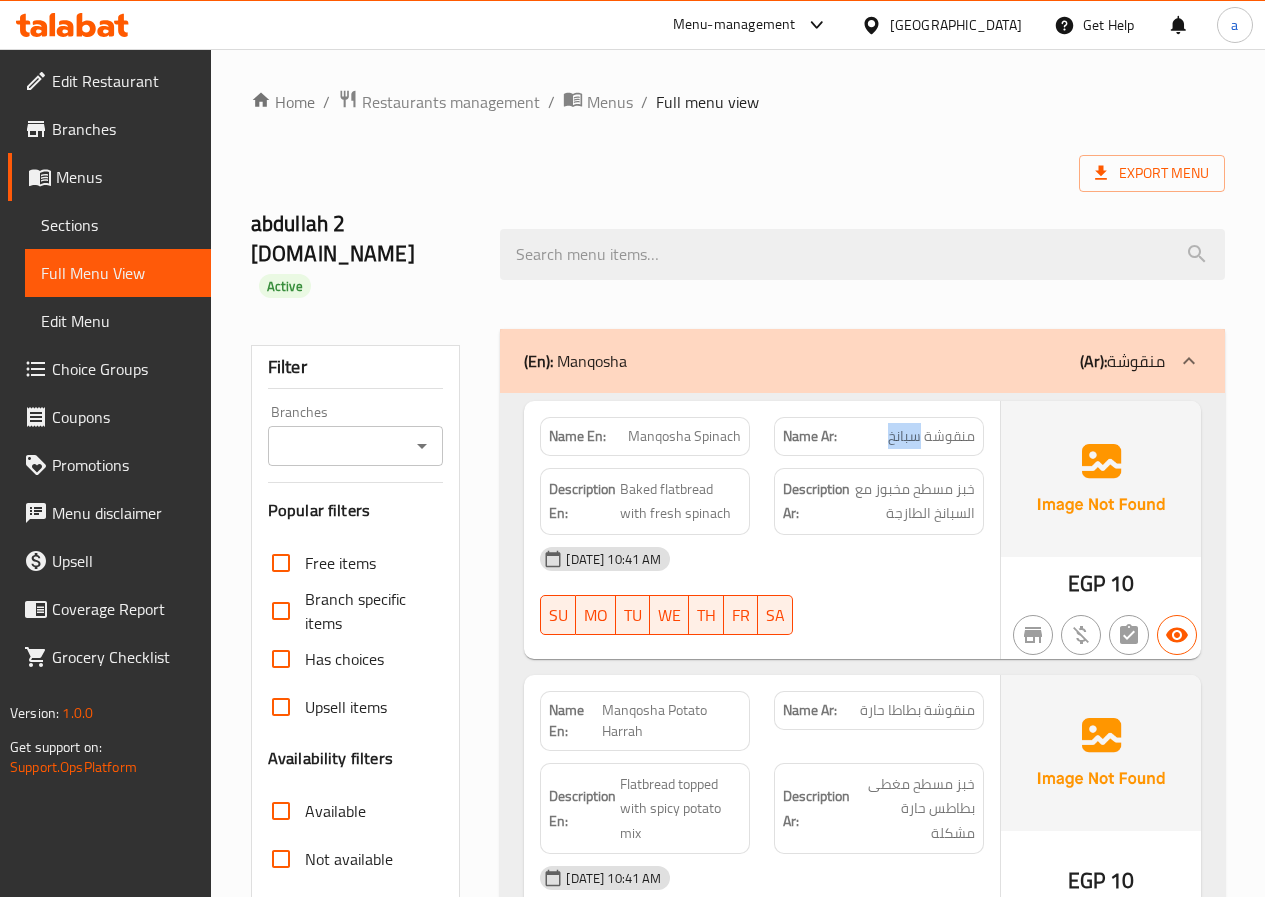 click on "منقوشة سبانخ" at bounding box center [931, 436] 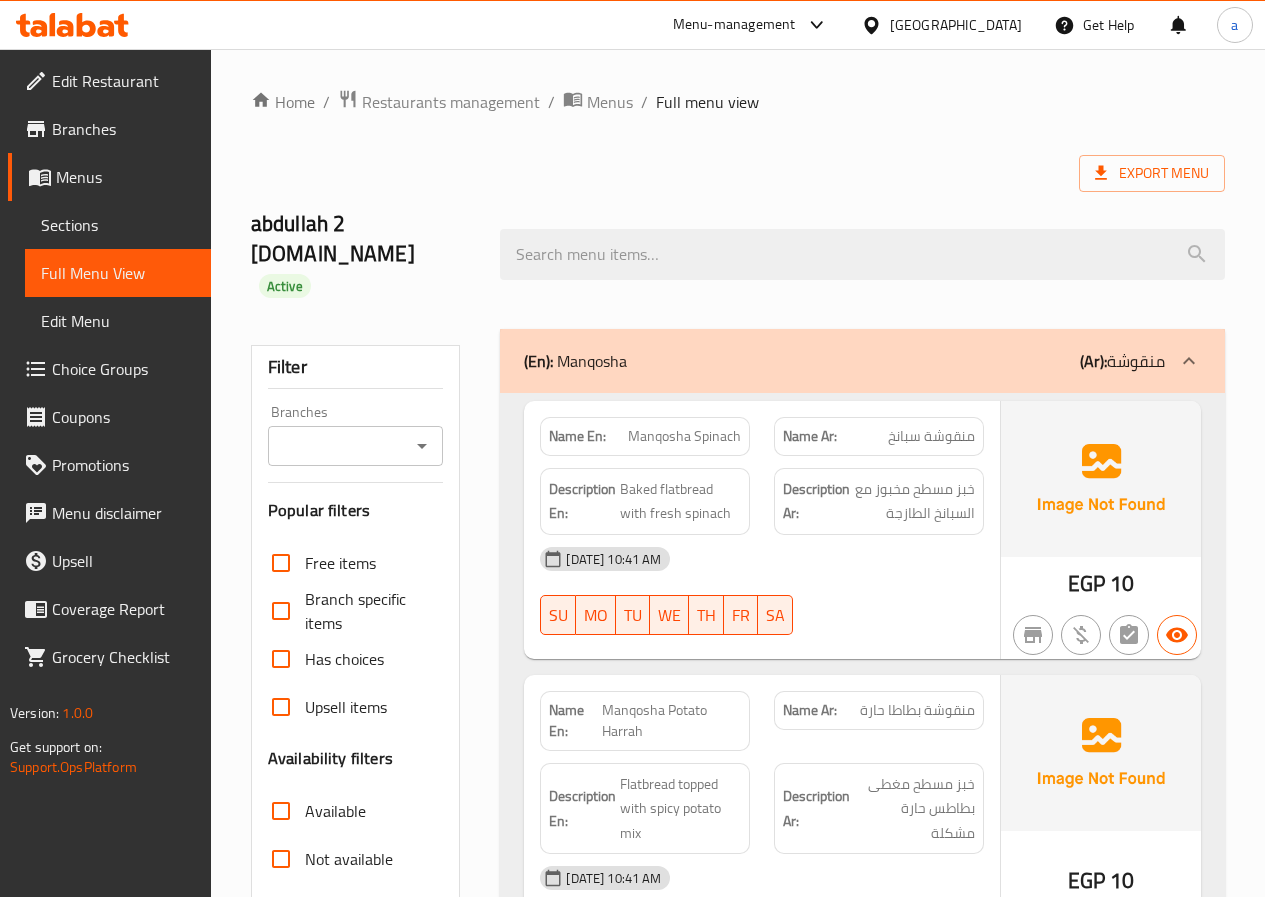 click on "Manqosha Spinach" at bounding box center (684, 436) 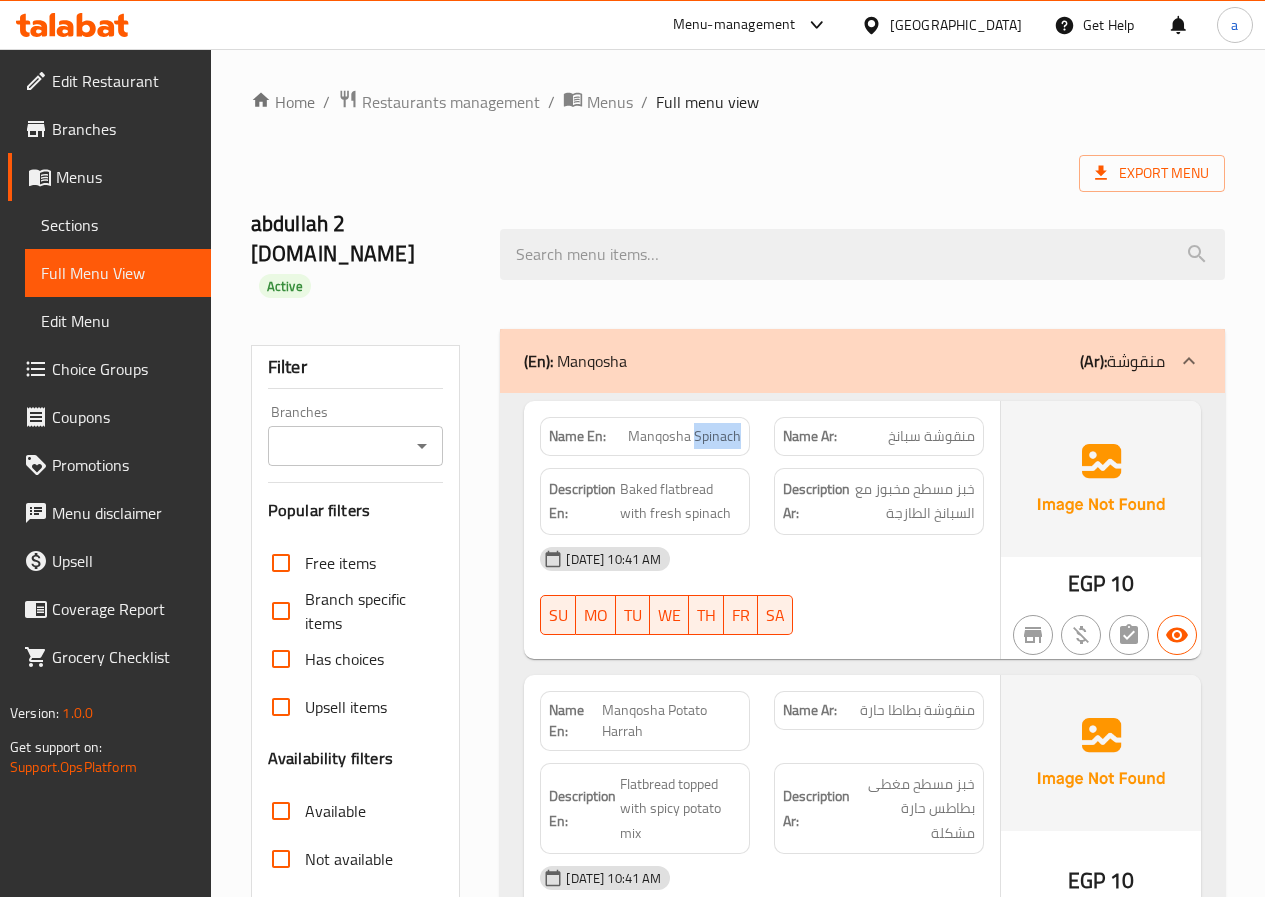 click on "Manqosha Spinach" at bounding box center [684, 436] 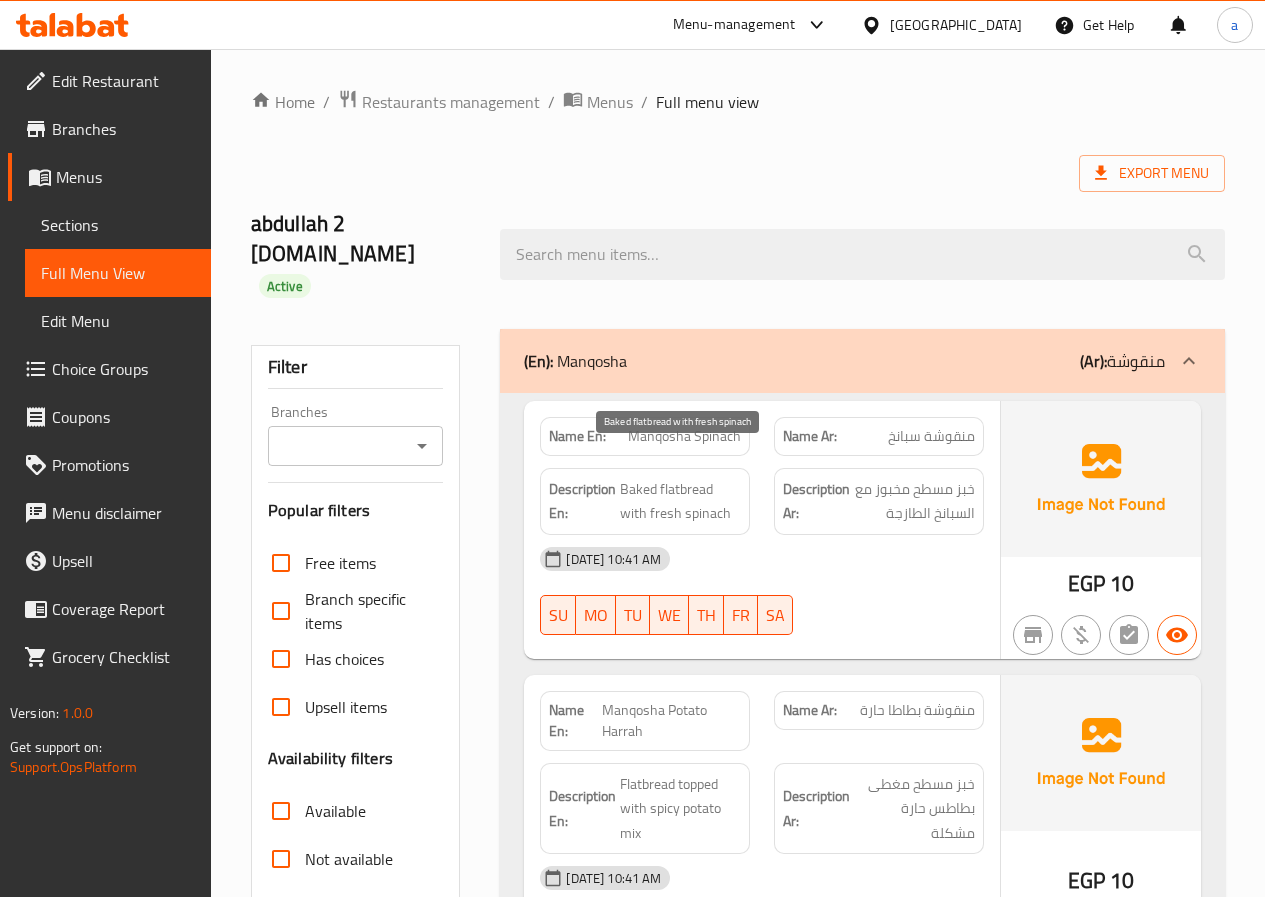 click on "Baked flatbread with fresh spinach" at bounding box center [680, 501] 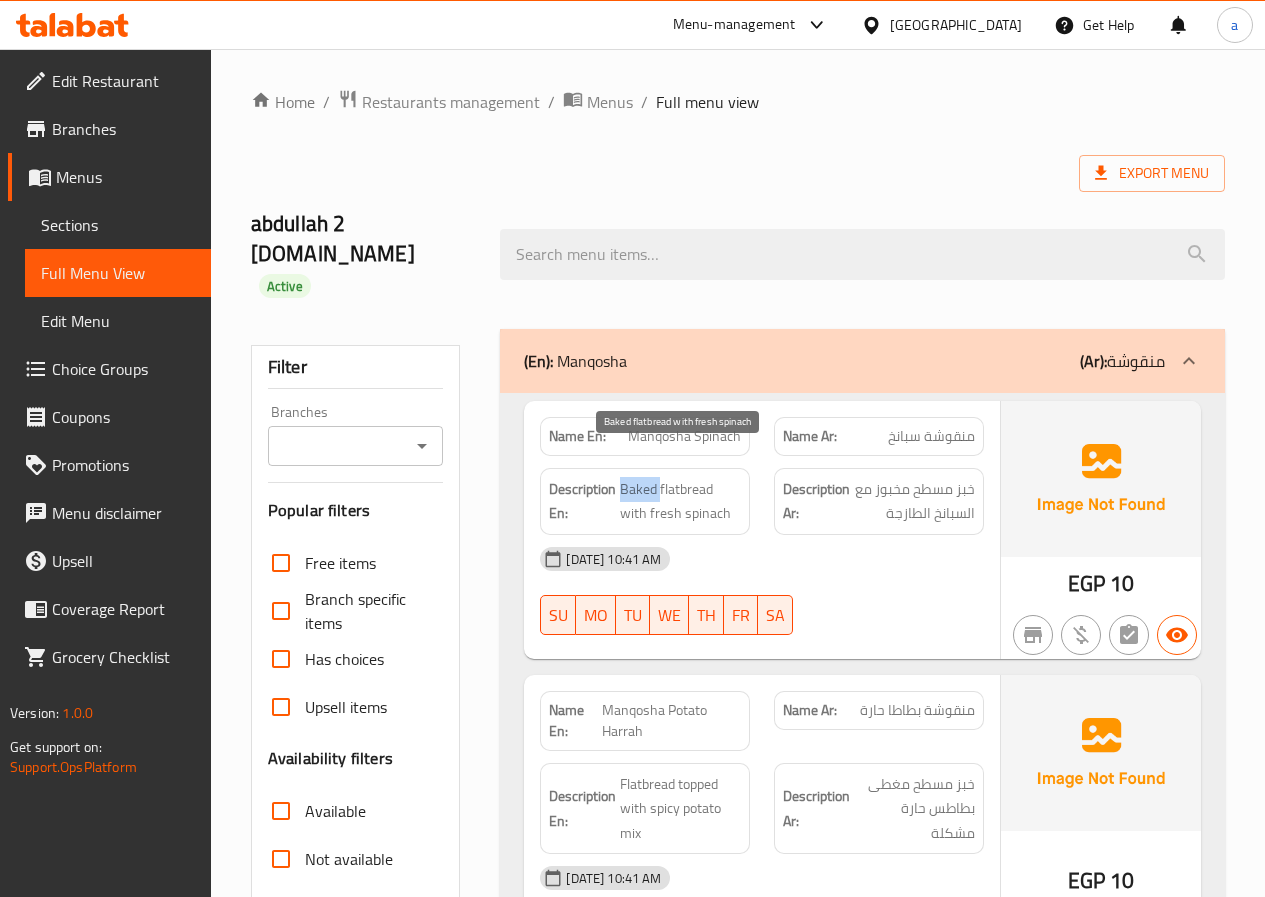 drag, startPoint x: 643, startPoint y: 464, endPoint x: 741, endPoint y: 498, distance: 103.73042 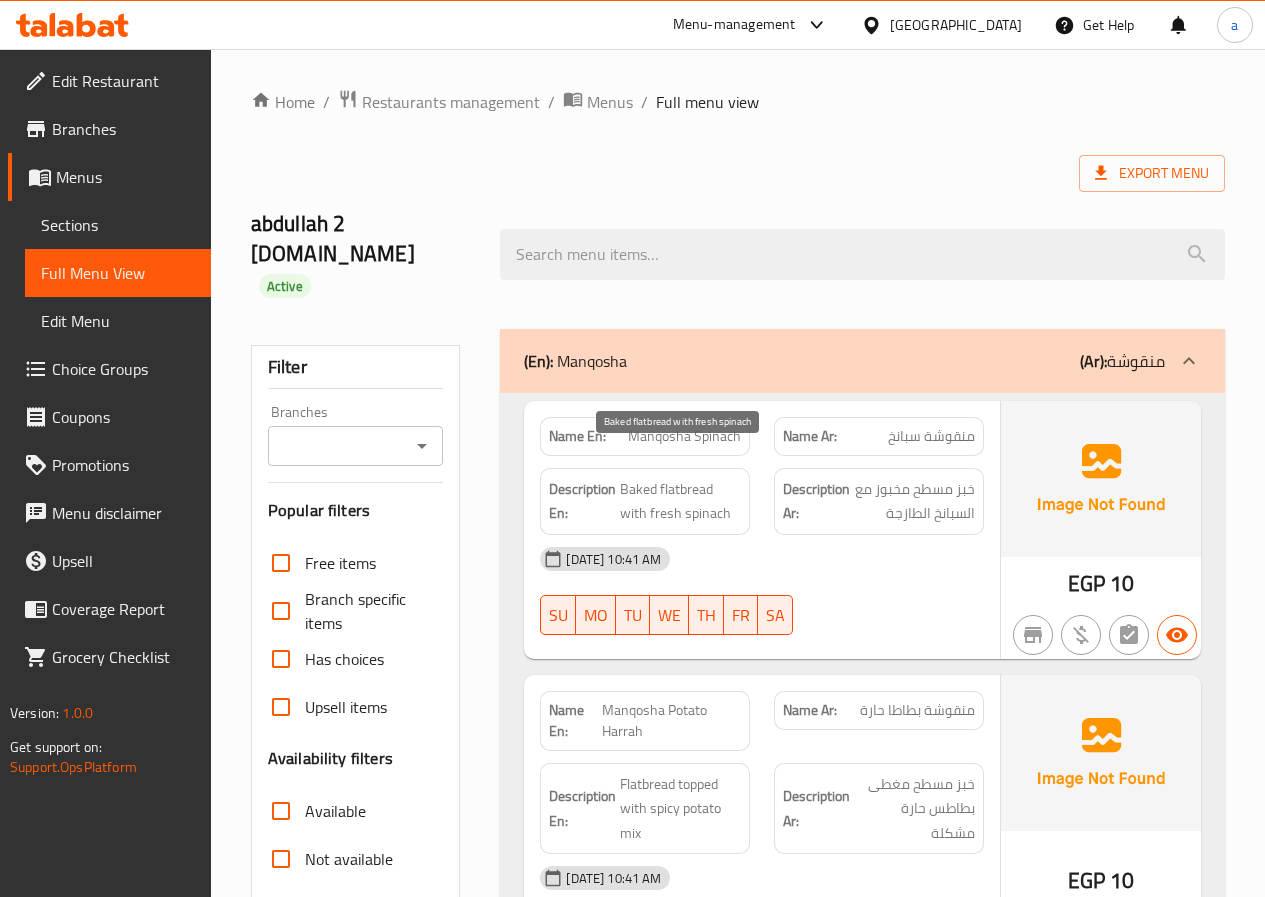 click on "Baked flatbread with fresh spinach" at bounding box center (680, 501) 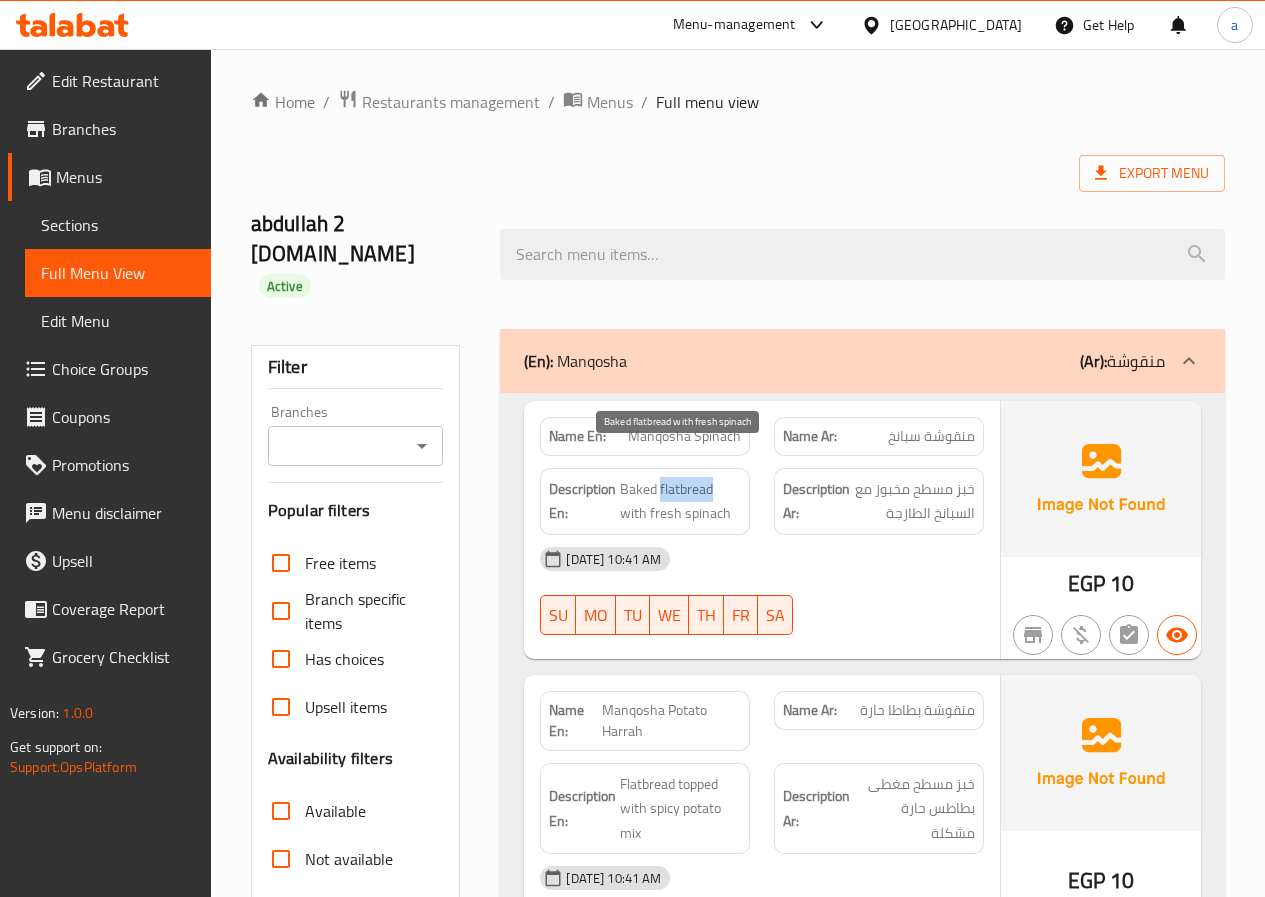 click on "Baked flatbread with fresh spinach" at bounding box center [680, 501] 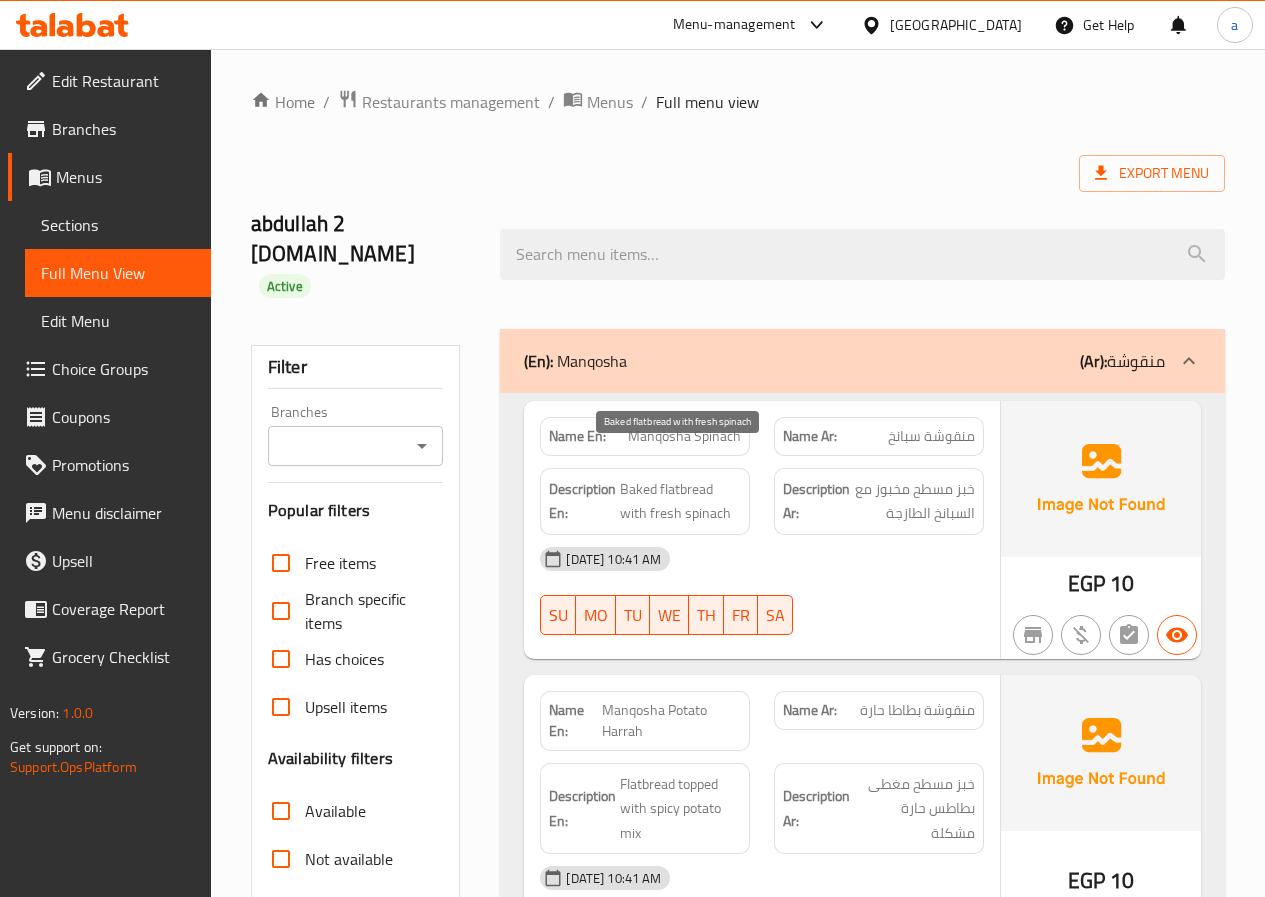 click on "Baked flatbread with fresh spinach" at bounding box center [680, 501] 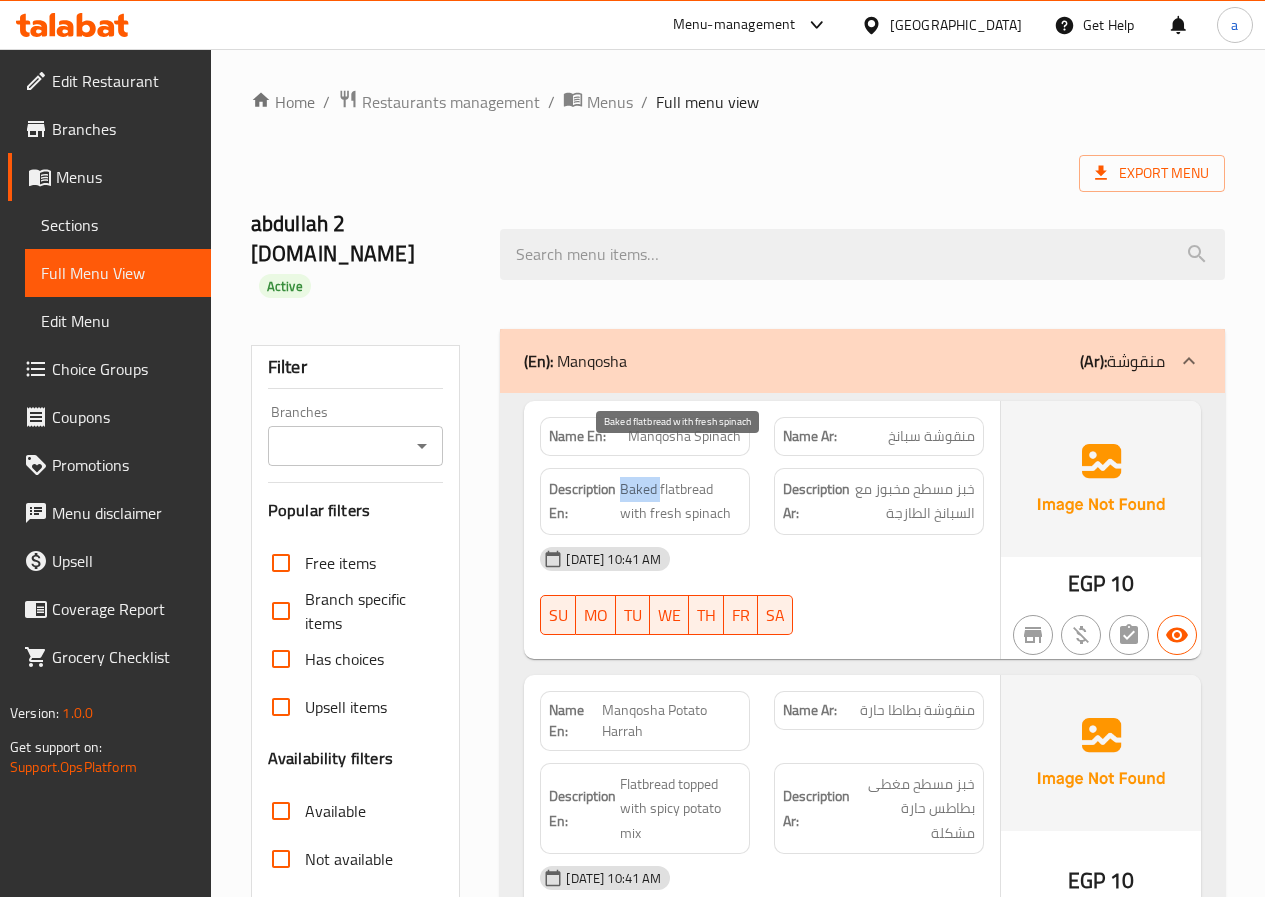 click on "Baked flatbread with fresh spinach" at bounding box center [680, 501] 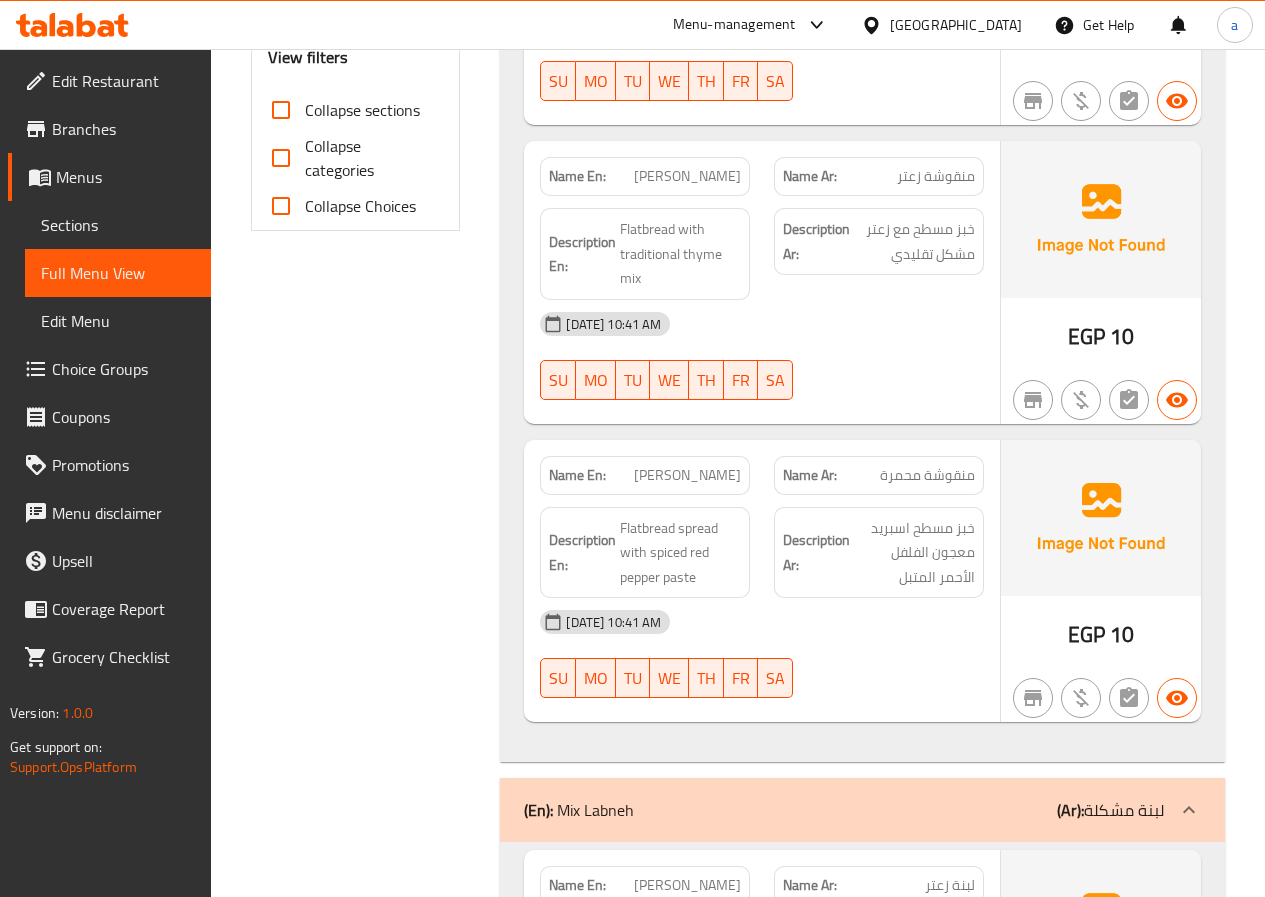 scroll, scrollTop: 900, scrollLeft: 0, axis: vertical 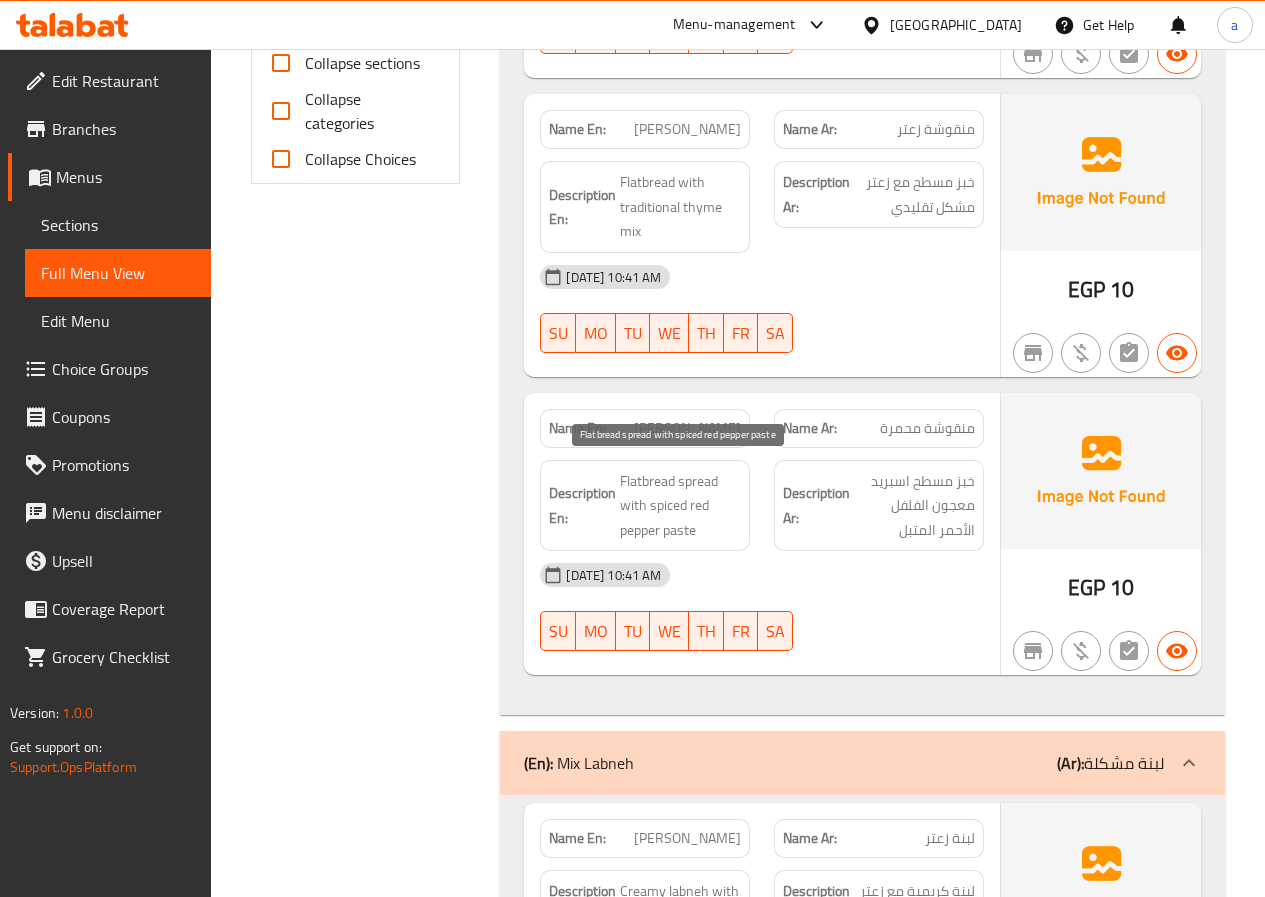click on "Flatbread spread with spiced red pepper paste" at bounding box center [680, 506] 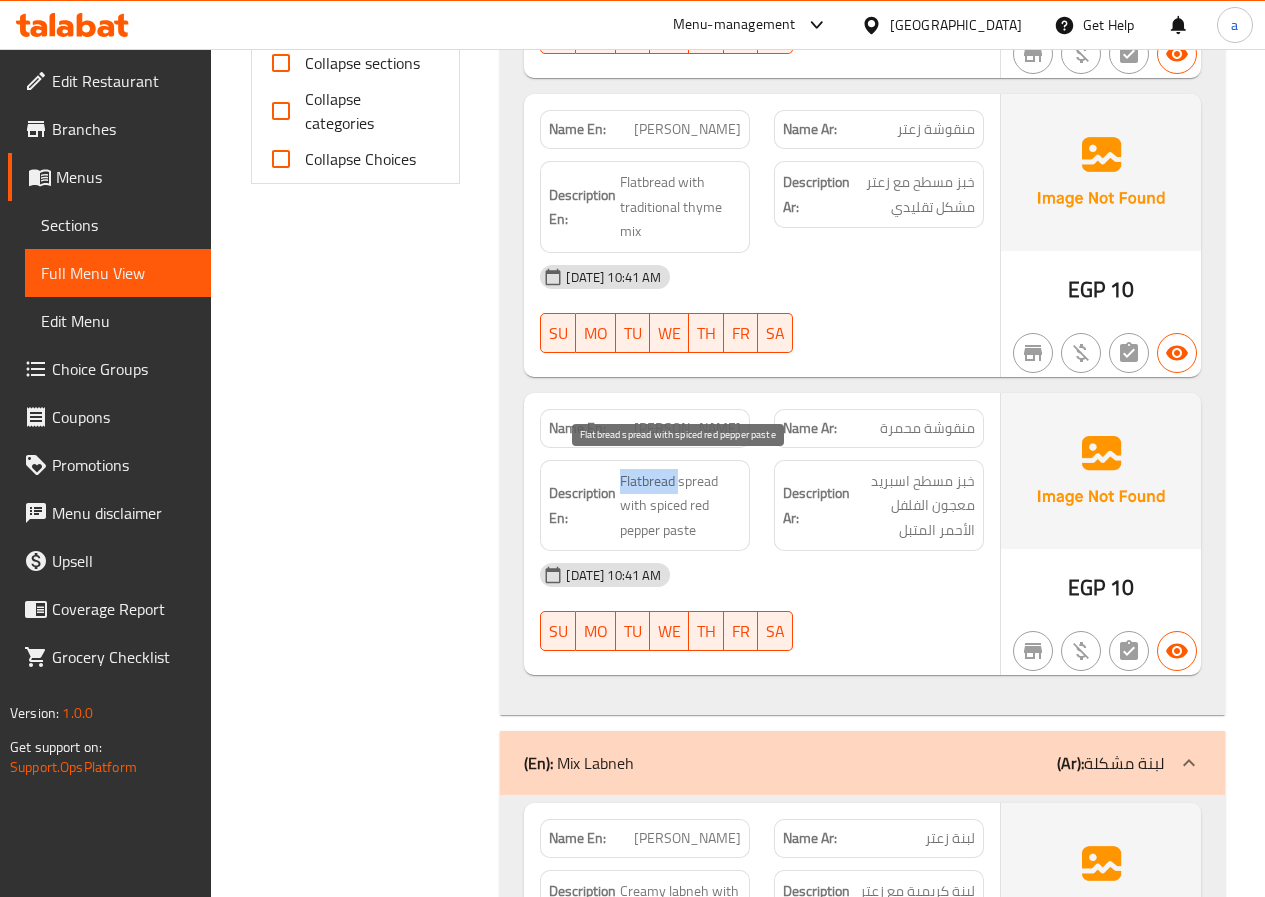 click on "Flatbread spread with spiced red pepper paste" at bounding box center (680, 506) 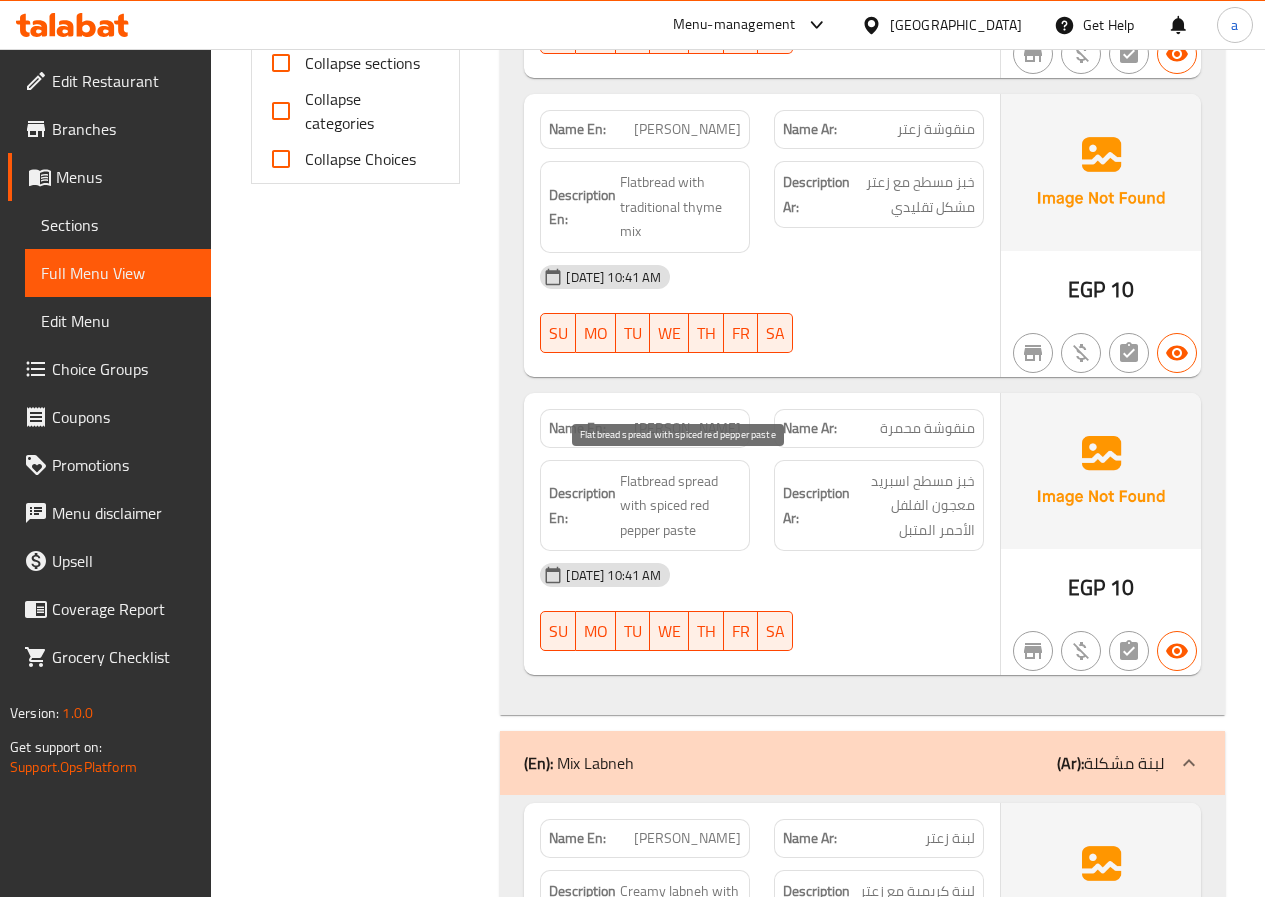 click on "Flatbread spread with spiced red pepper paste" at bounding box center (680, 506) 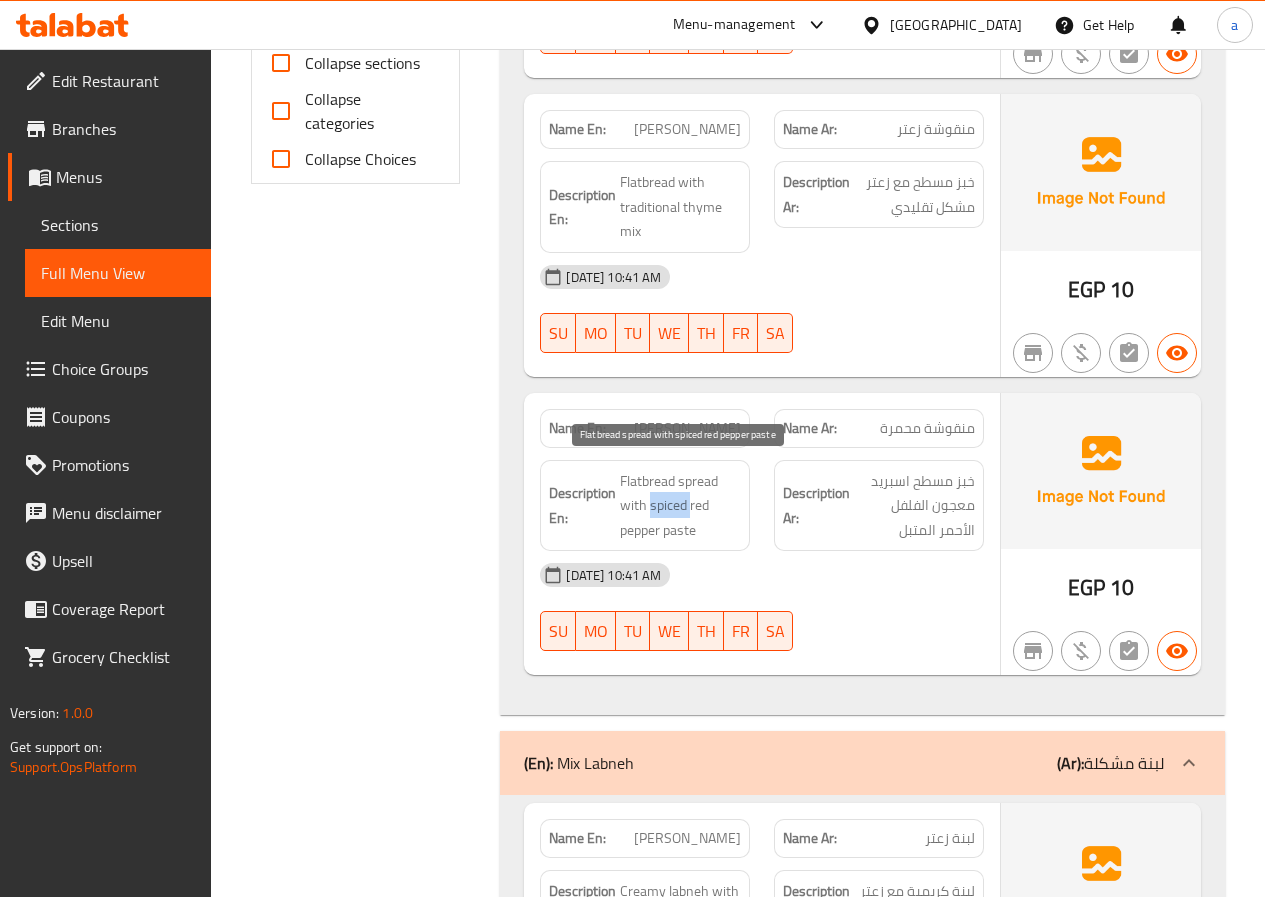 click on "Flatbread spread with spiced red pepper paste" at bounding box center [680, 506] 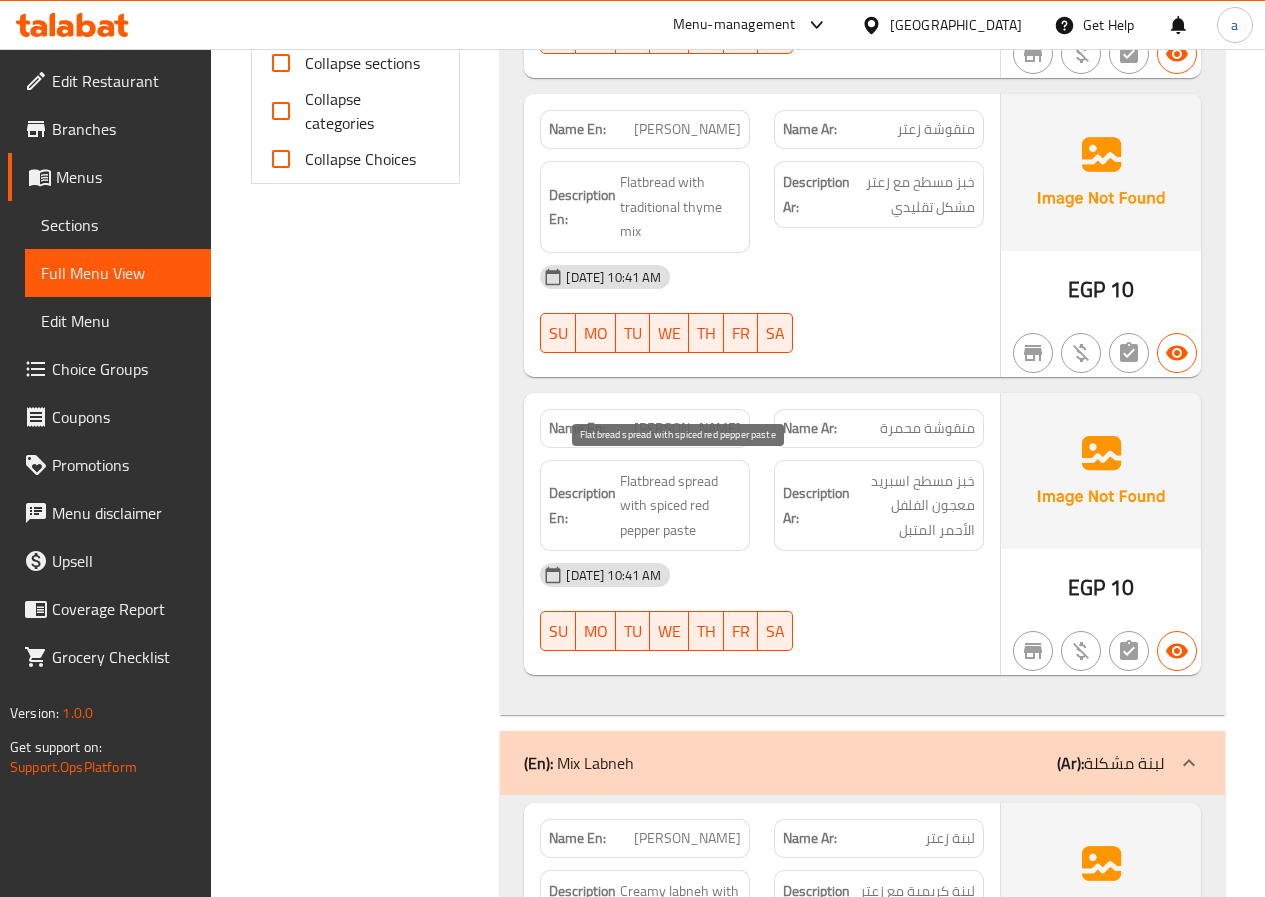 click on "Flatbread spread with spiced red pepper paste" at bounding box center (680, 506) 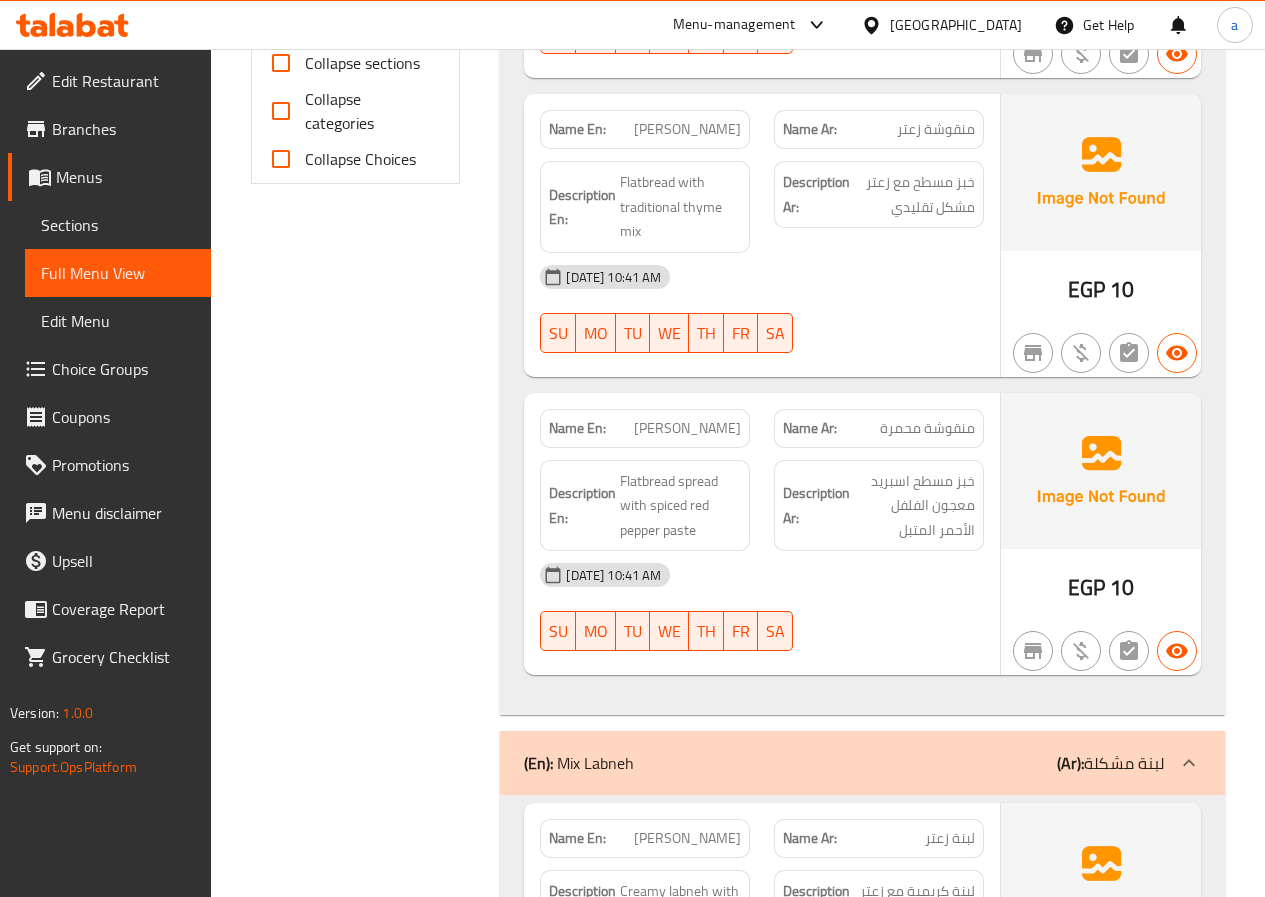 click on "Description En: Flatbread spread with spiced red pepper paste" at bounding box center [645, 506] 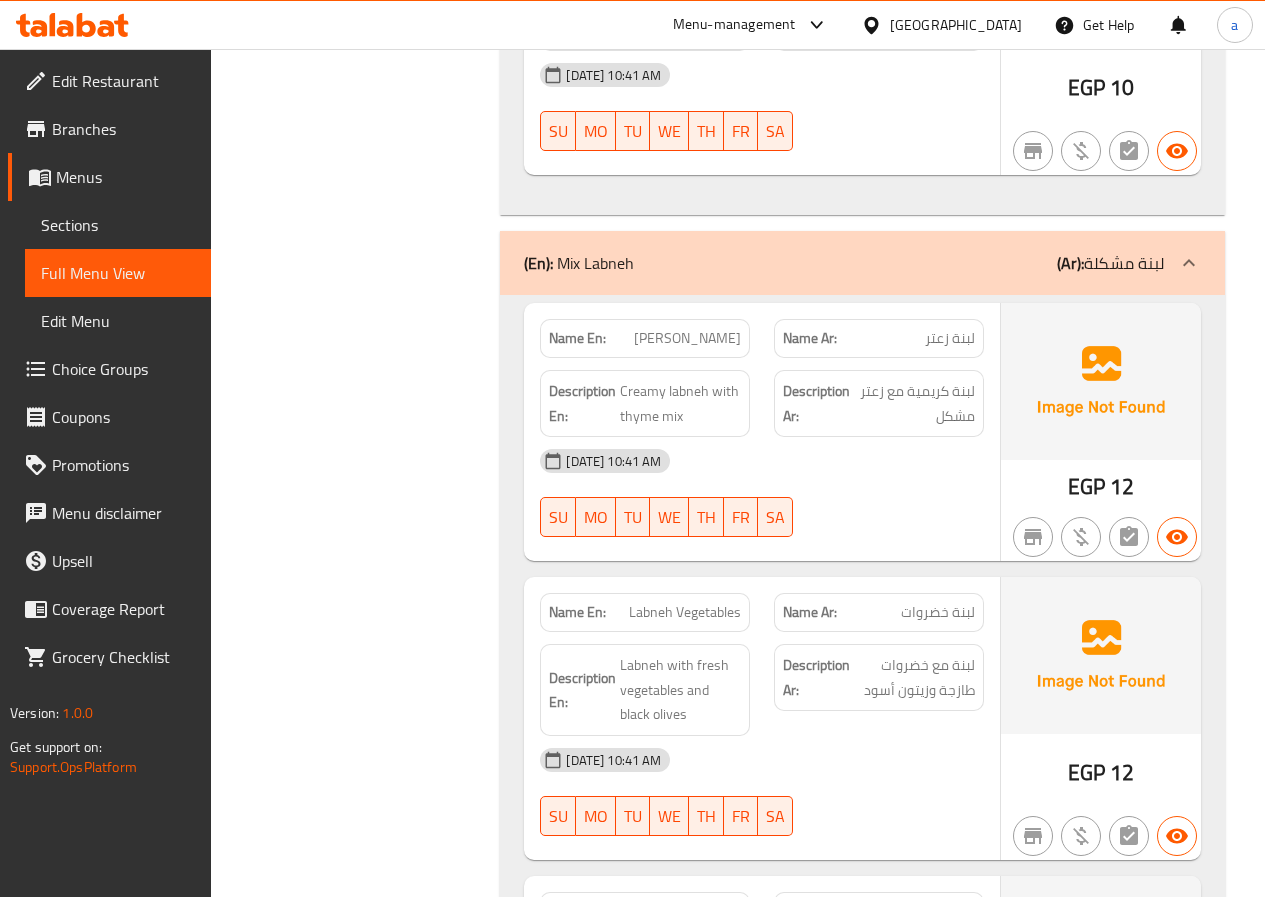click on "[PERSON_NAME]" at bounding box center (684, -964) 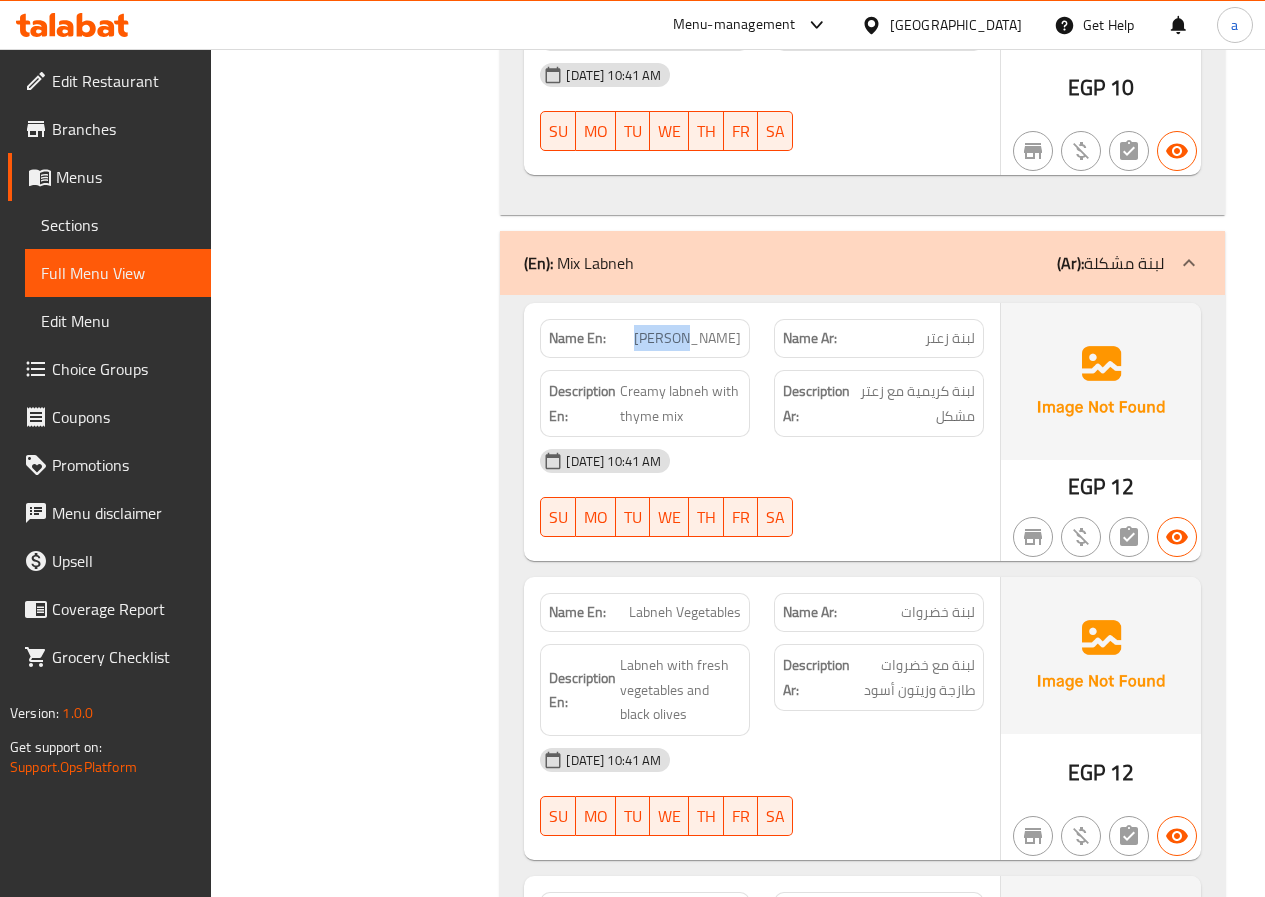 click on "[PERSON_NAME]" at bounding box center [684, -964] 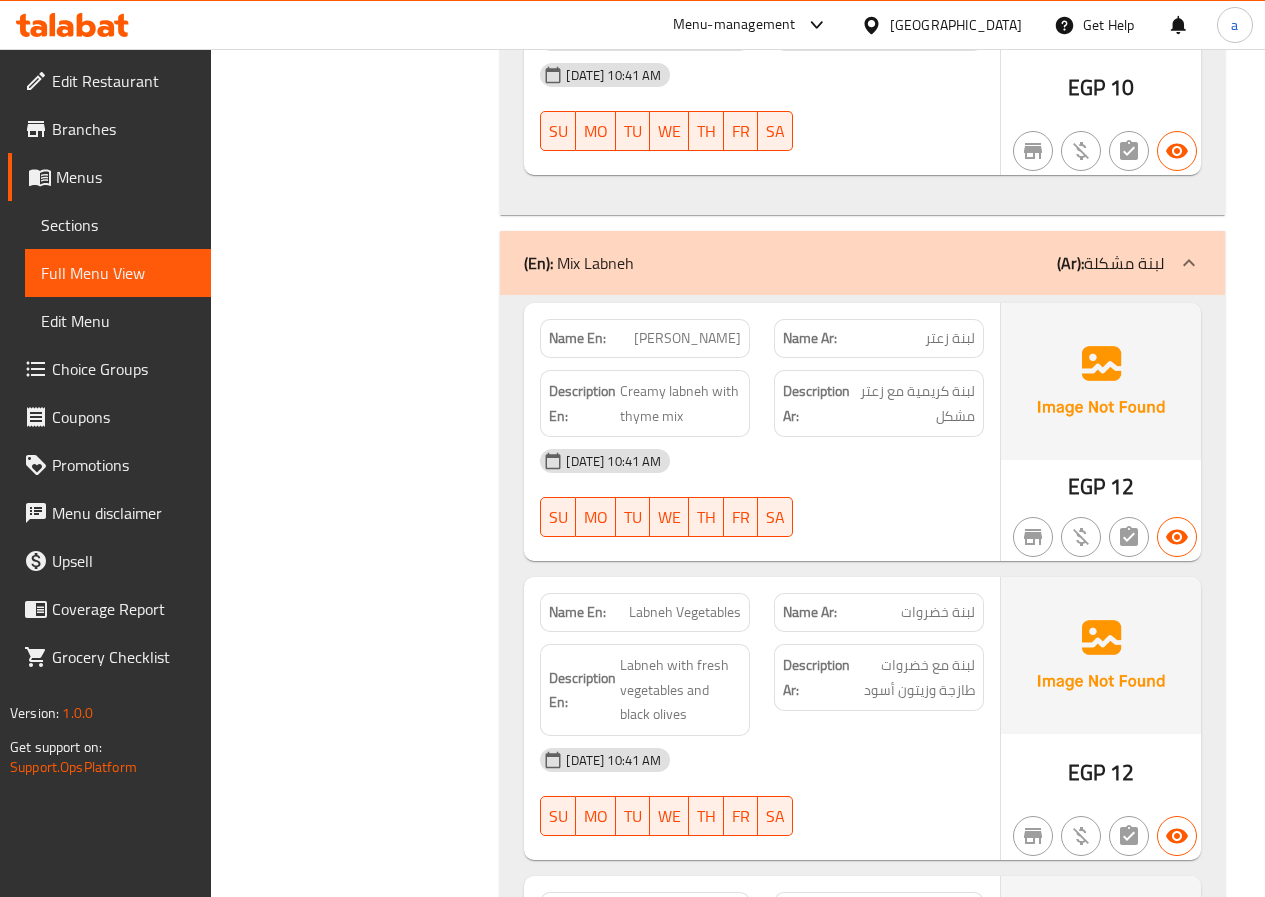 click on "[PERSON_NAME]" at bounding box center [684, -964] 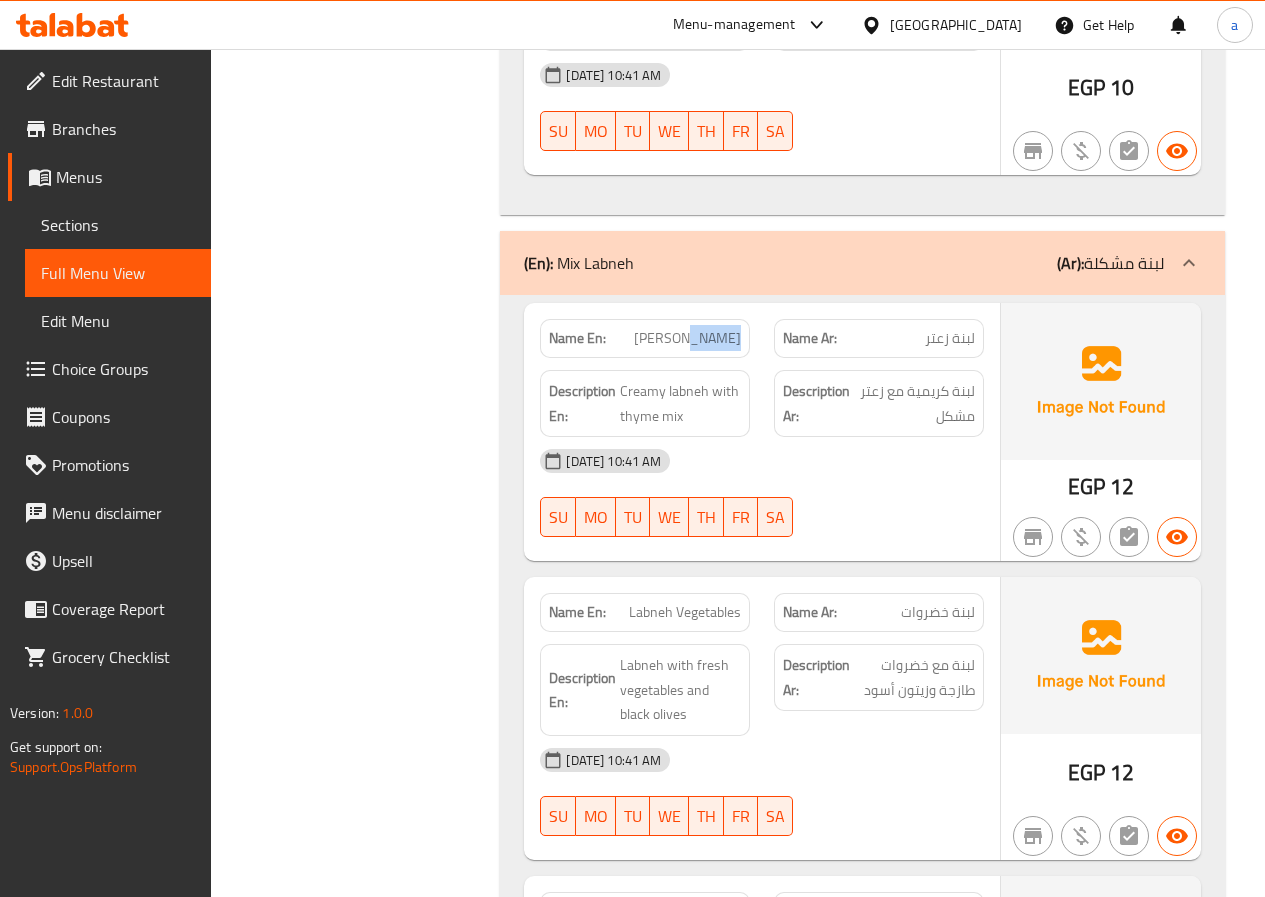 click on "[PERSON_NAME]" at bounding box center [684, -964] 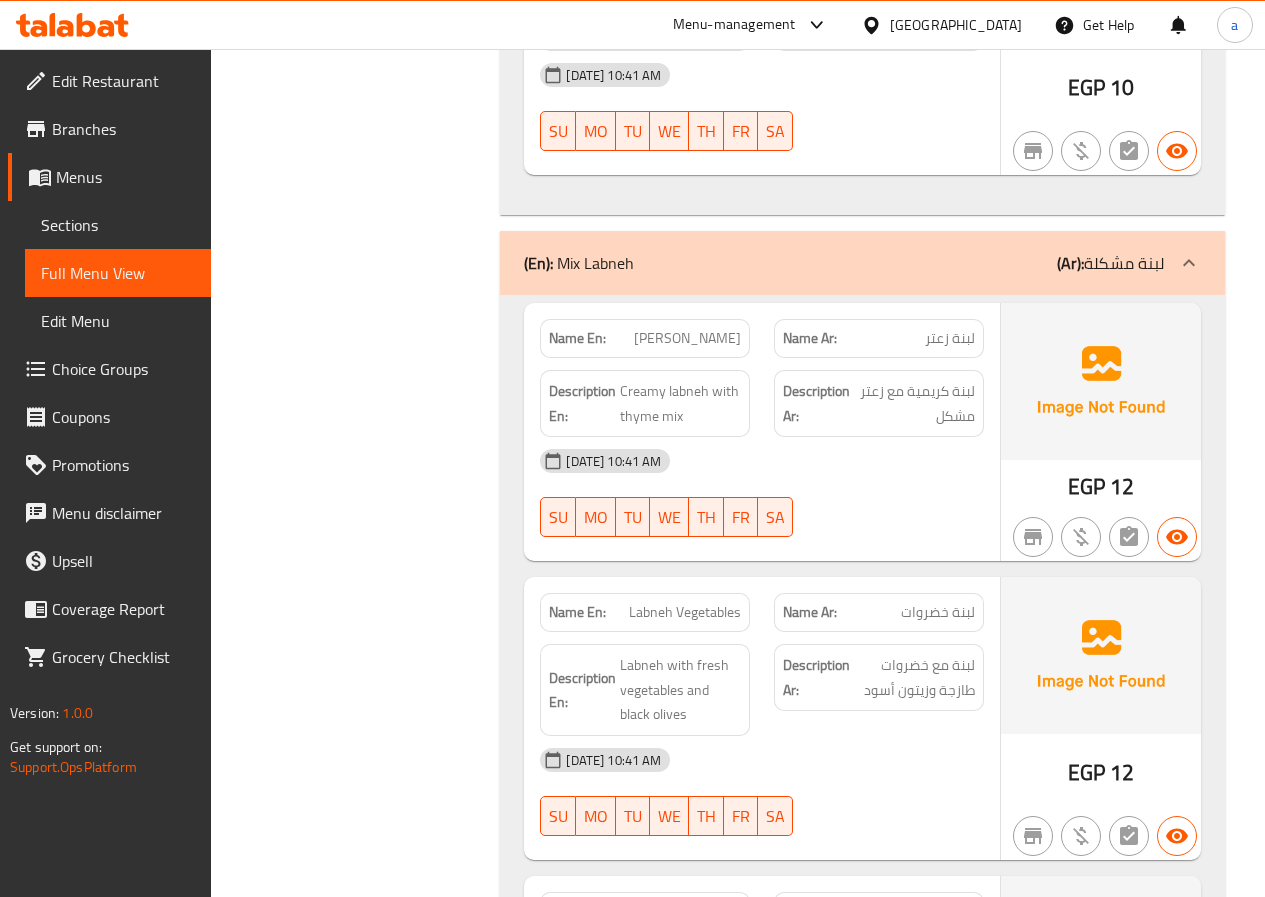 click on "Name Ar: لبنة زعتر" at bounding box center [879, -964] 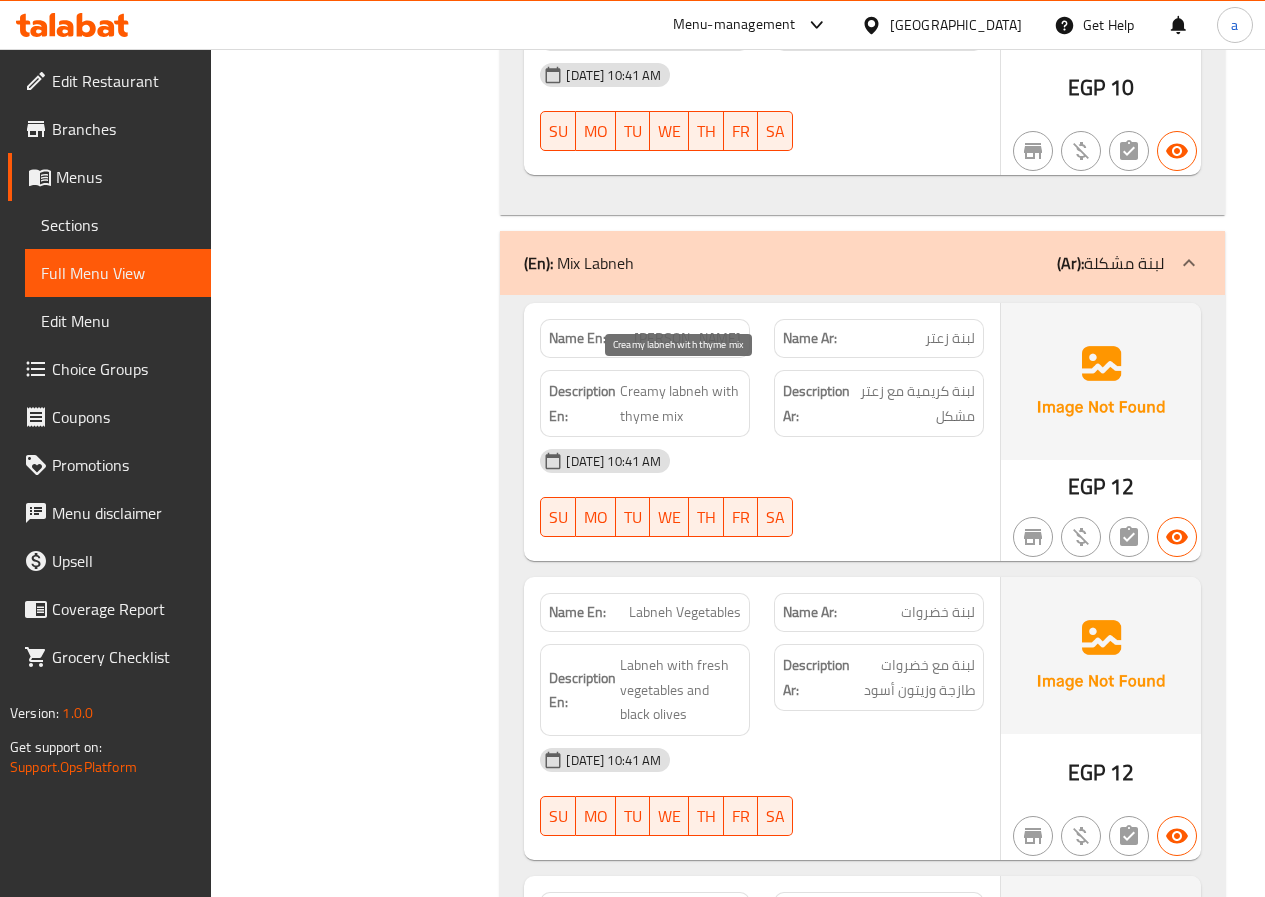 click on "Creamy labneh with thyme mix" at bounding box center (680, 403) 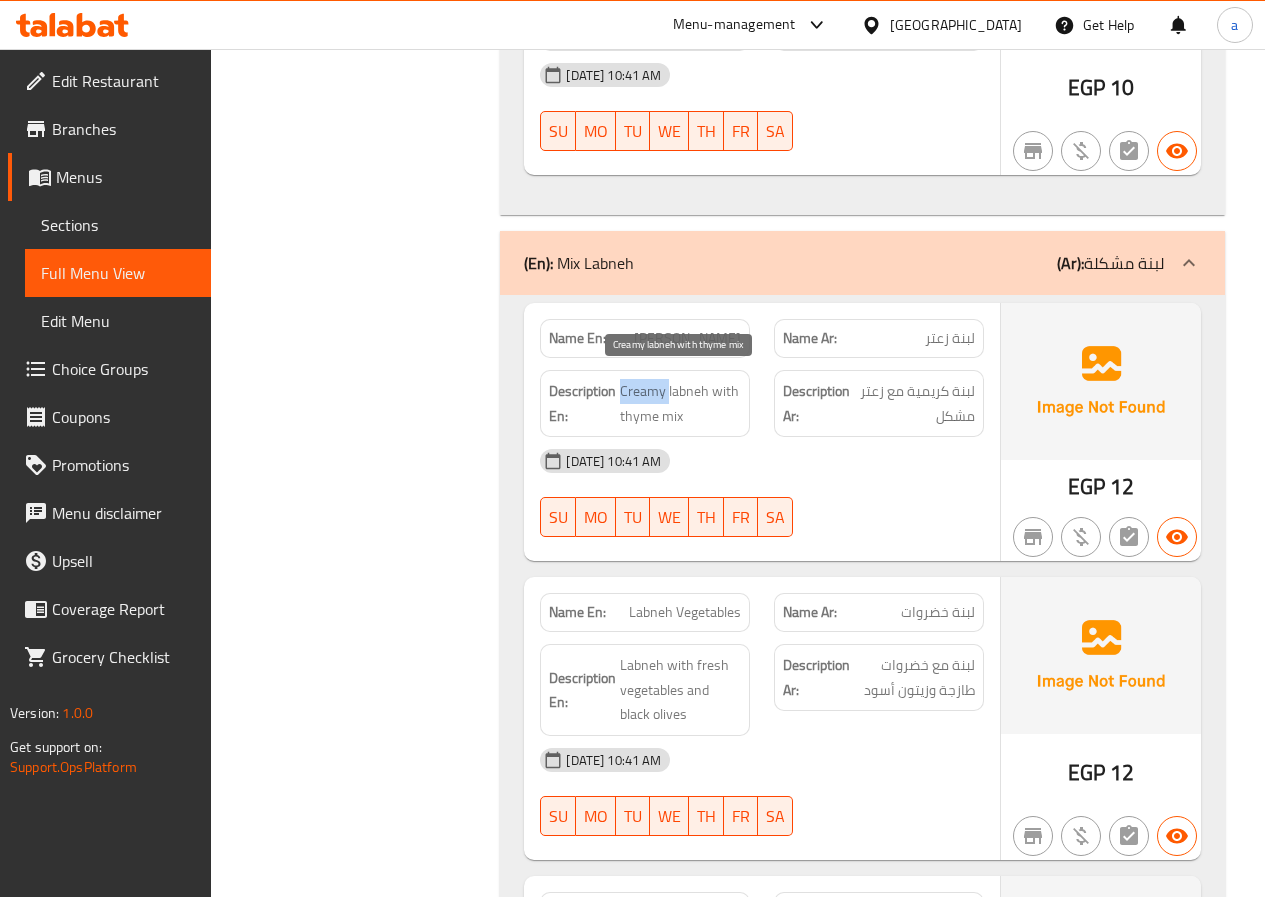click on "Creamy labneh with thyme mix" at bounding box center [680, 403] 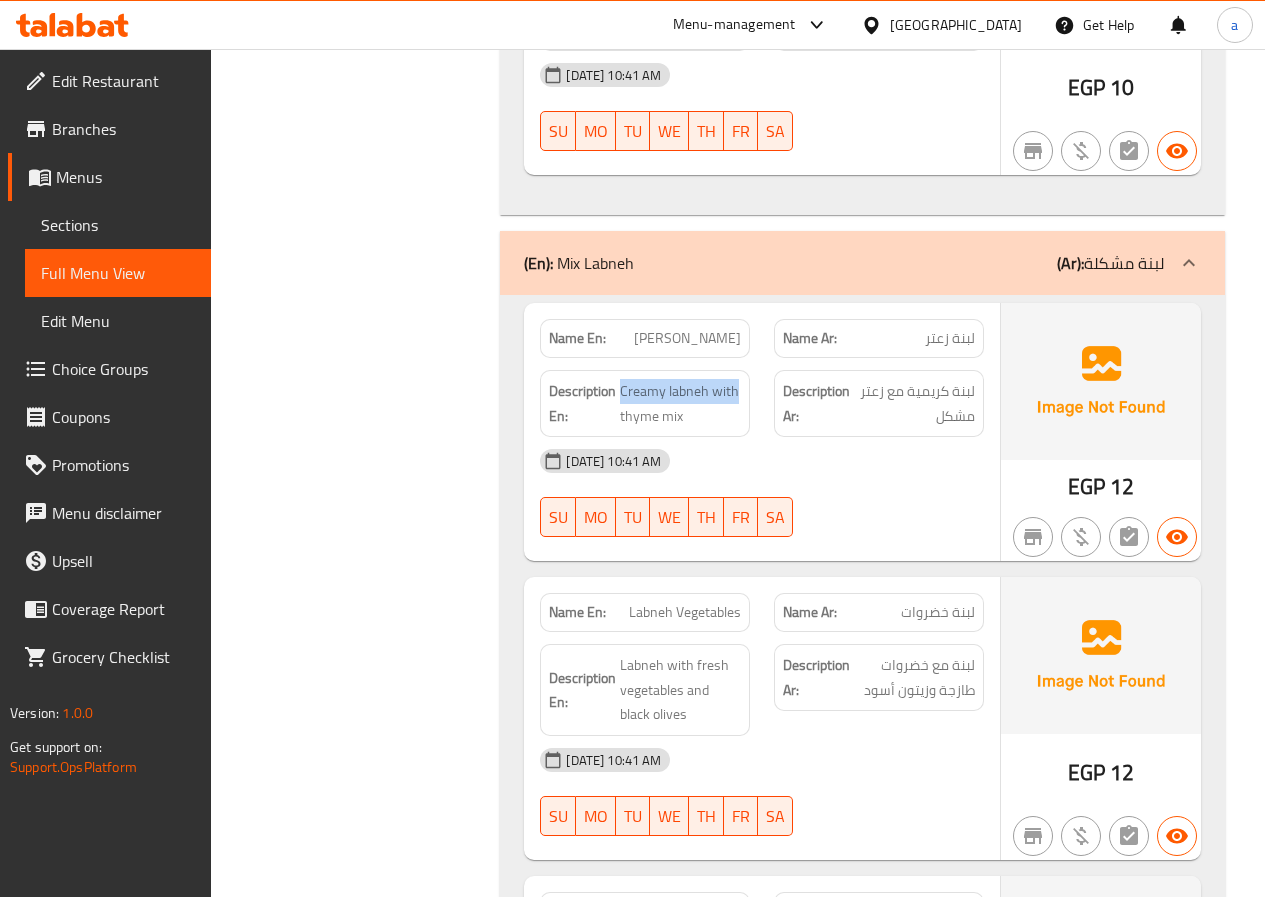scroll, scrollTop: 1, scrollLeft: 0, axis: vertical 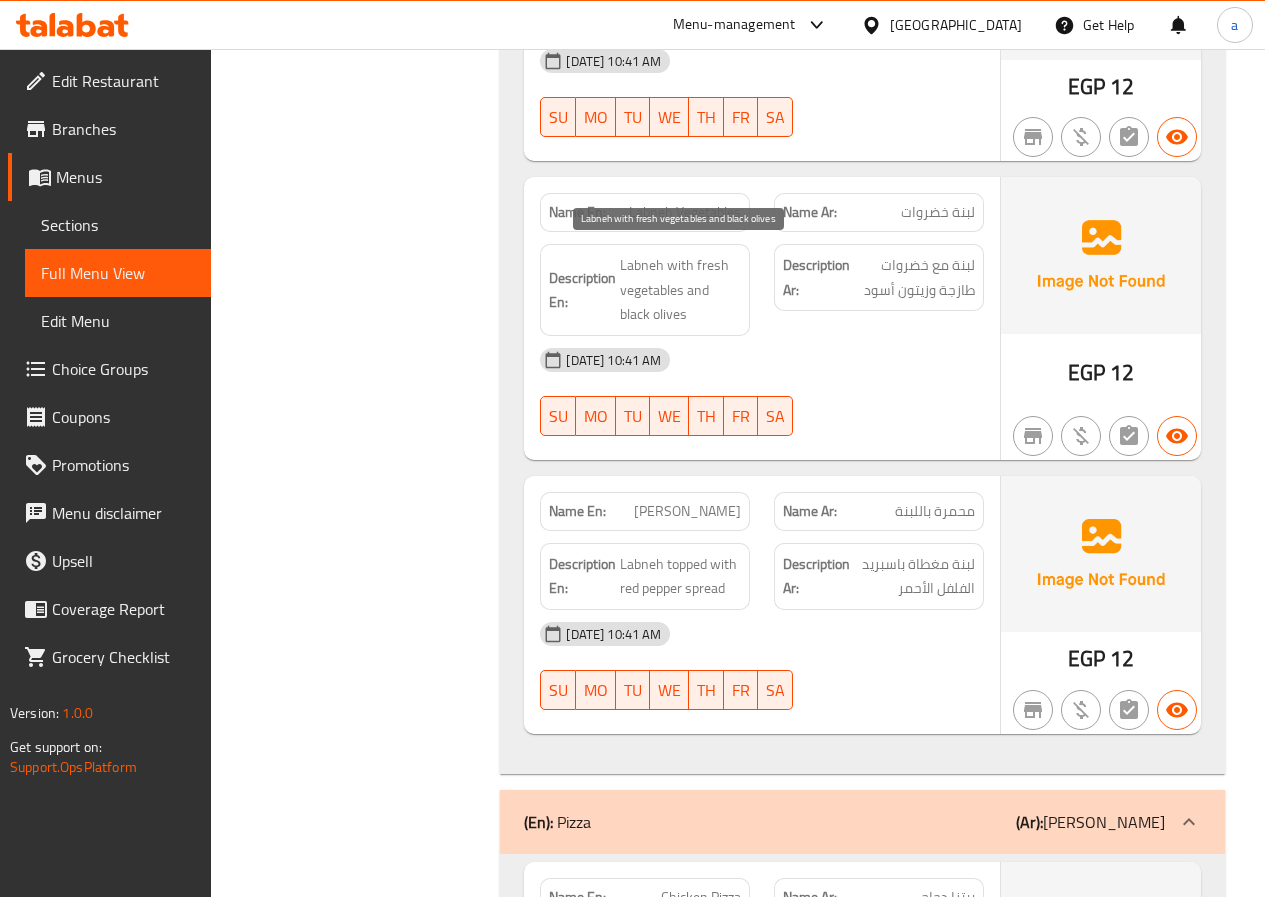 click on "Labneh with fresh vegetables and black olives" at bounding box center (680, 290) 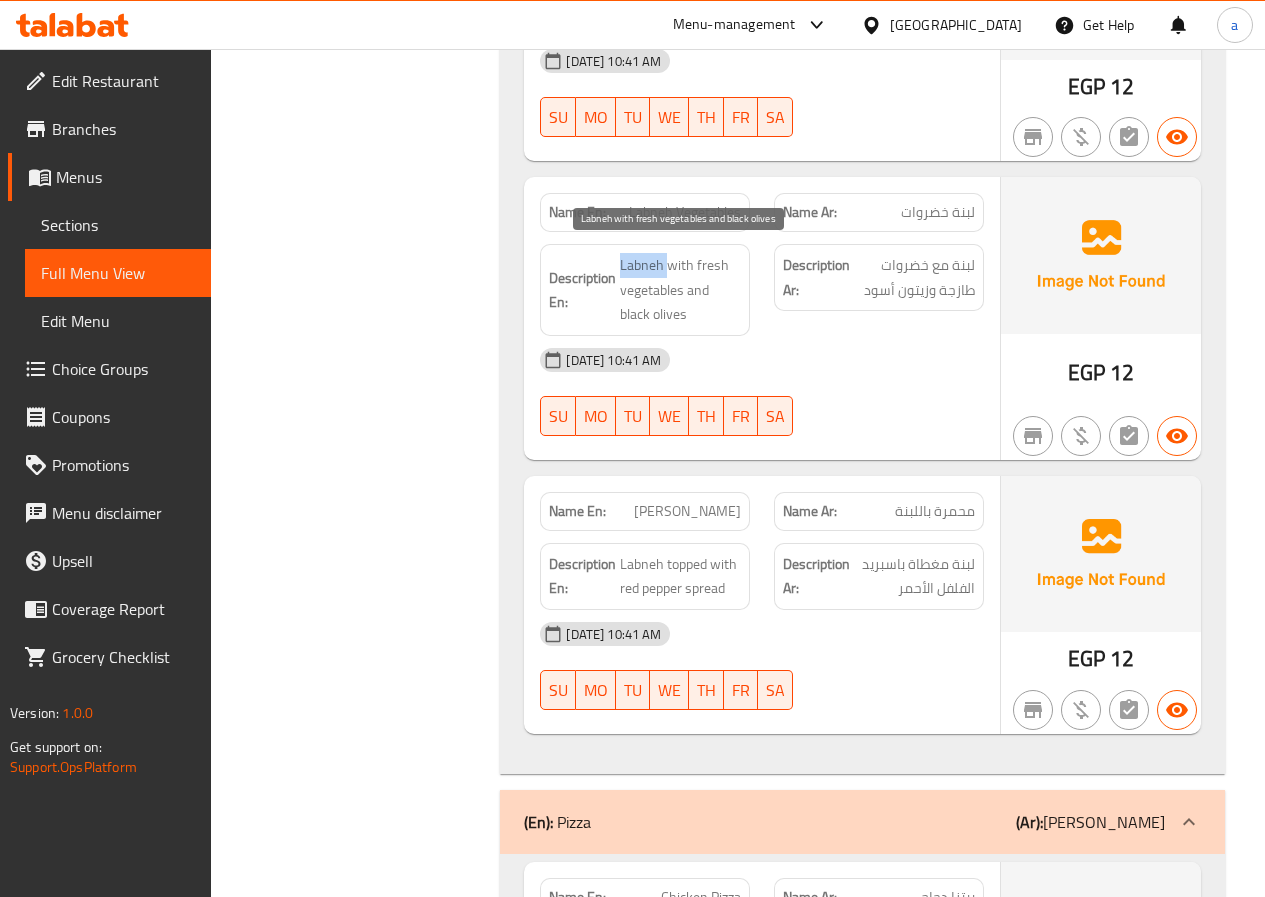 click on "Labneh with fresh vegetables and black olives" at bounding box center [680, 290] 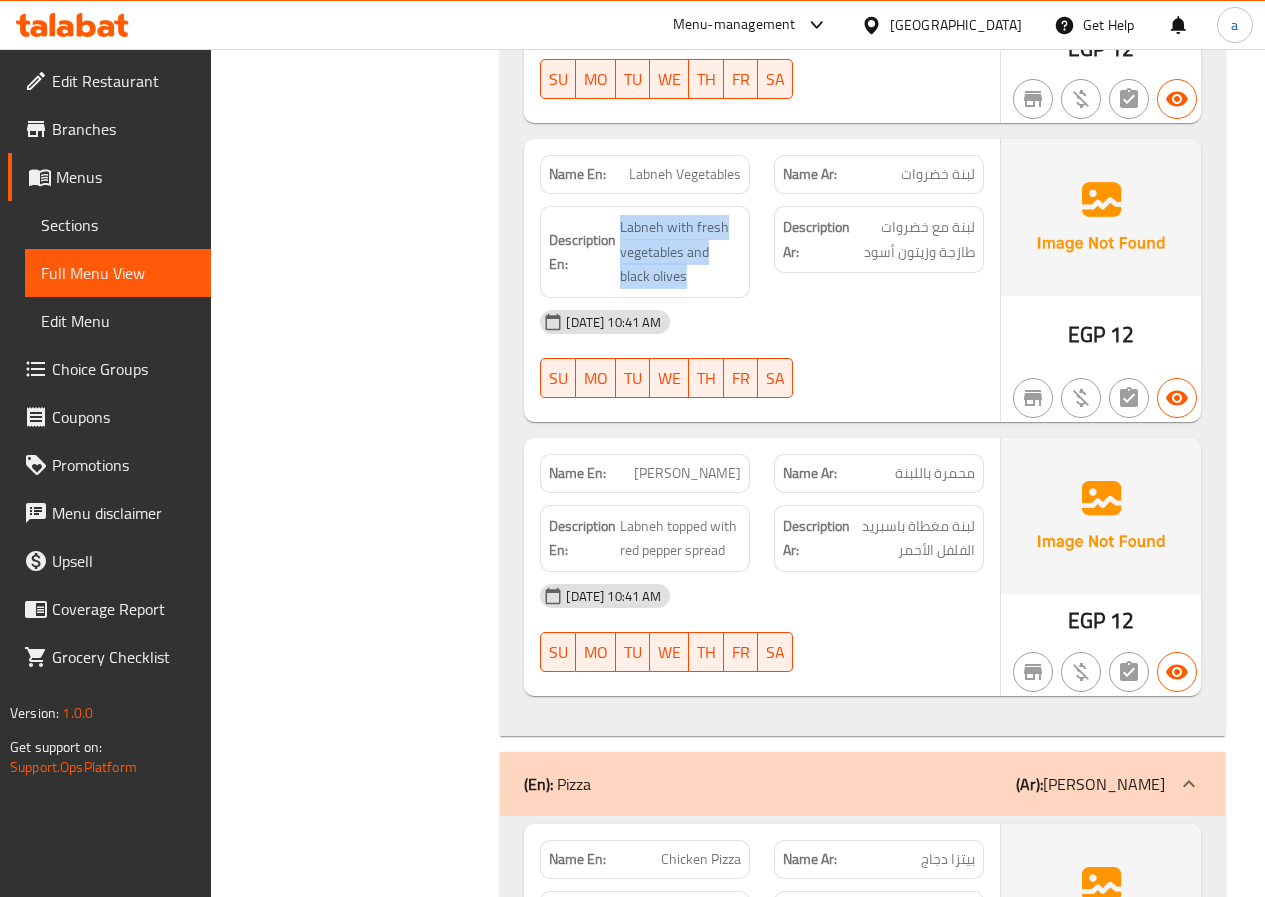scroll, scrollTop: 1840, scrollLeft: 0, axis: vertical 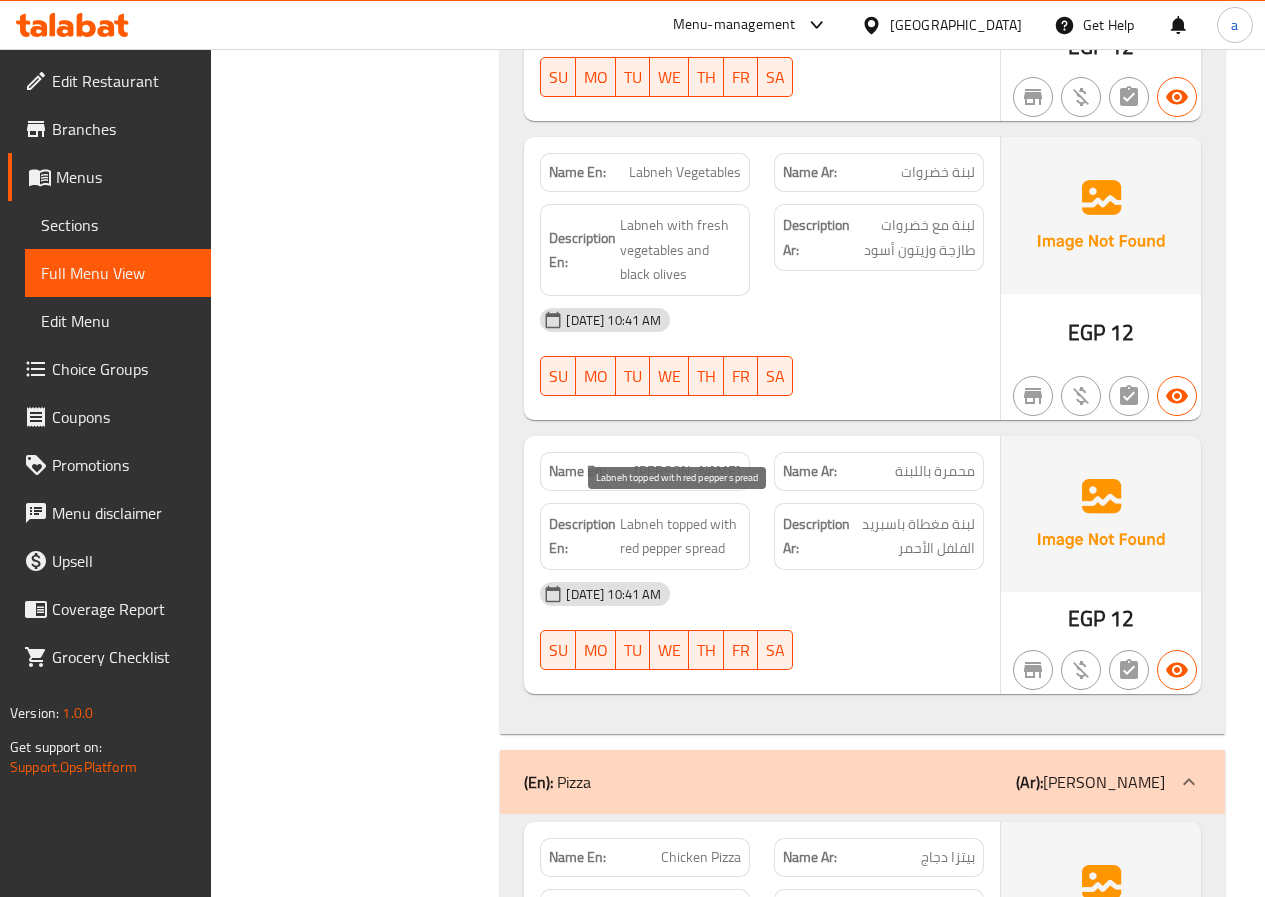 click on "Labneh topped with red pepper spread" at bounding box center [680, 536] 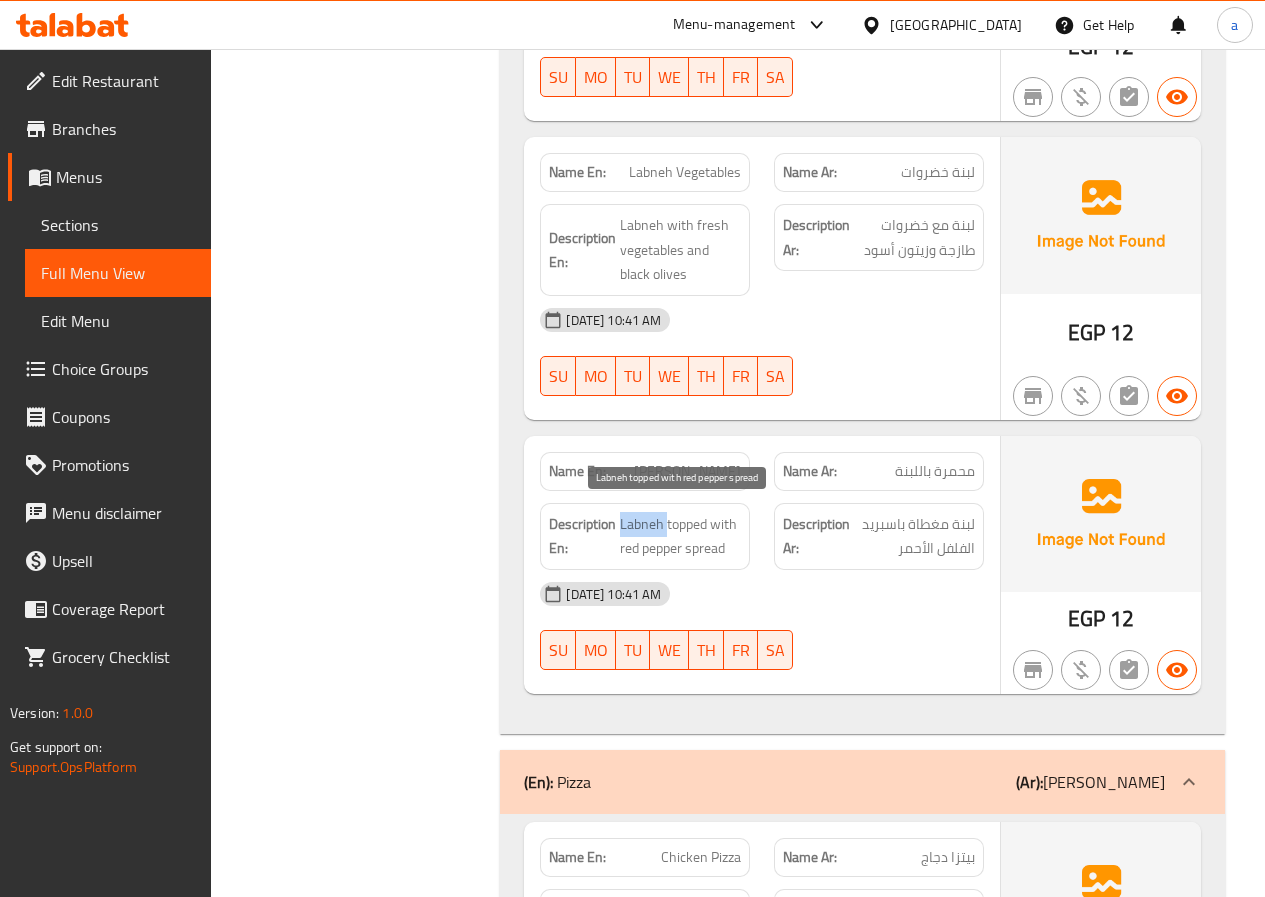 click on "Labneh topped with red pepper spread" at bounding box center [680, 536] 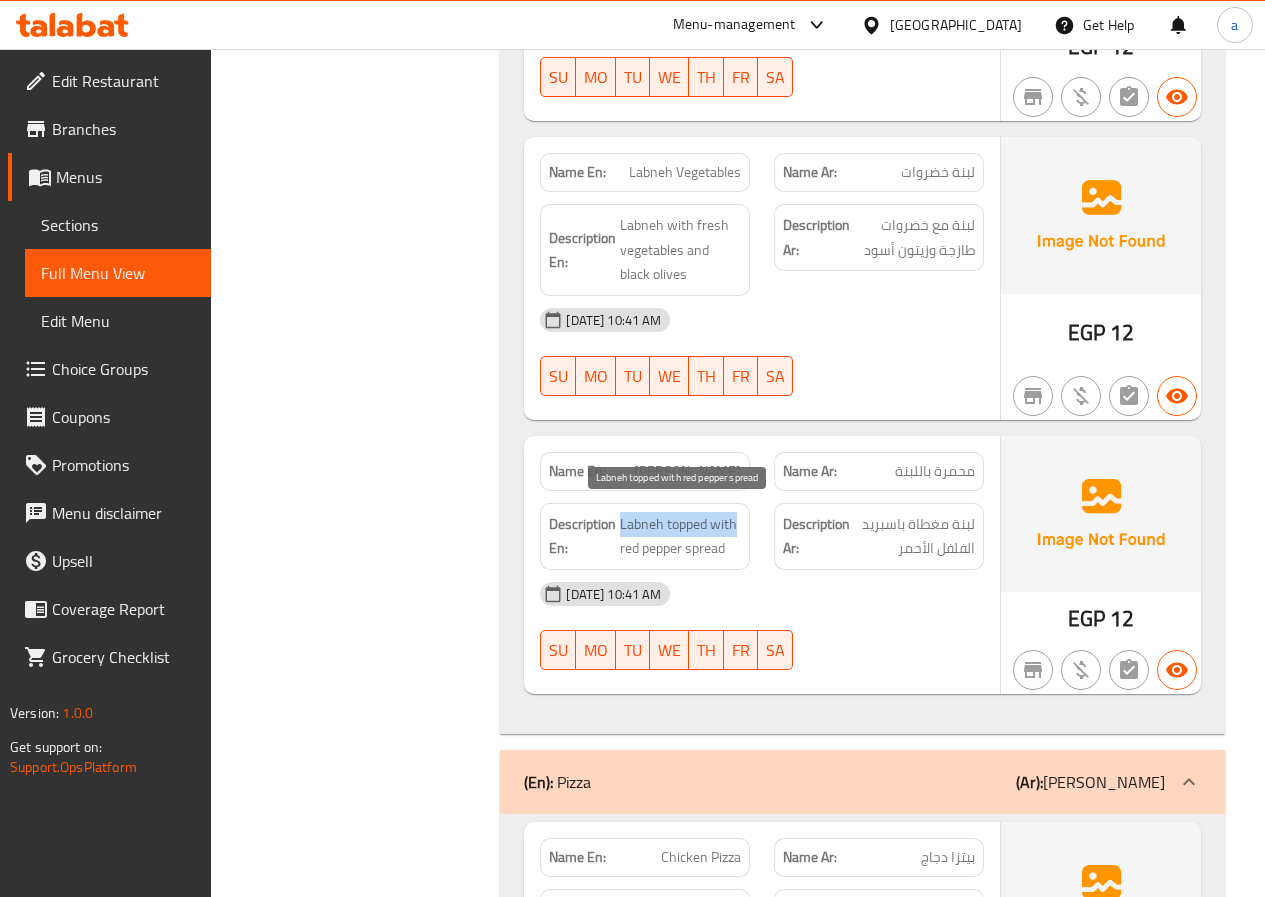 scroll, scrollTop: 1, scrollLeft: 0, axis: vertical 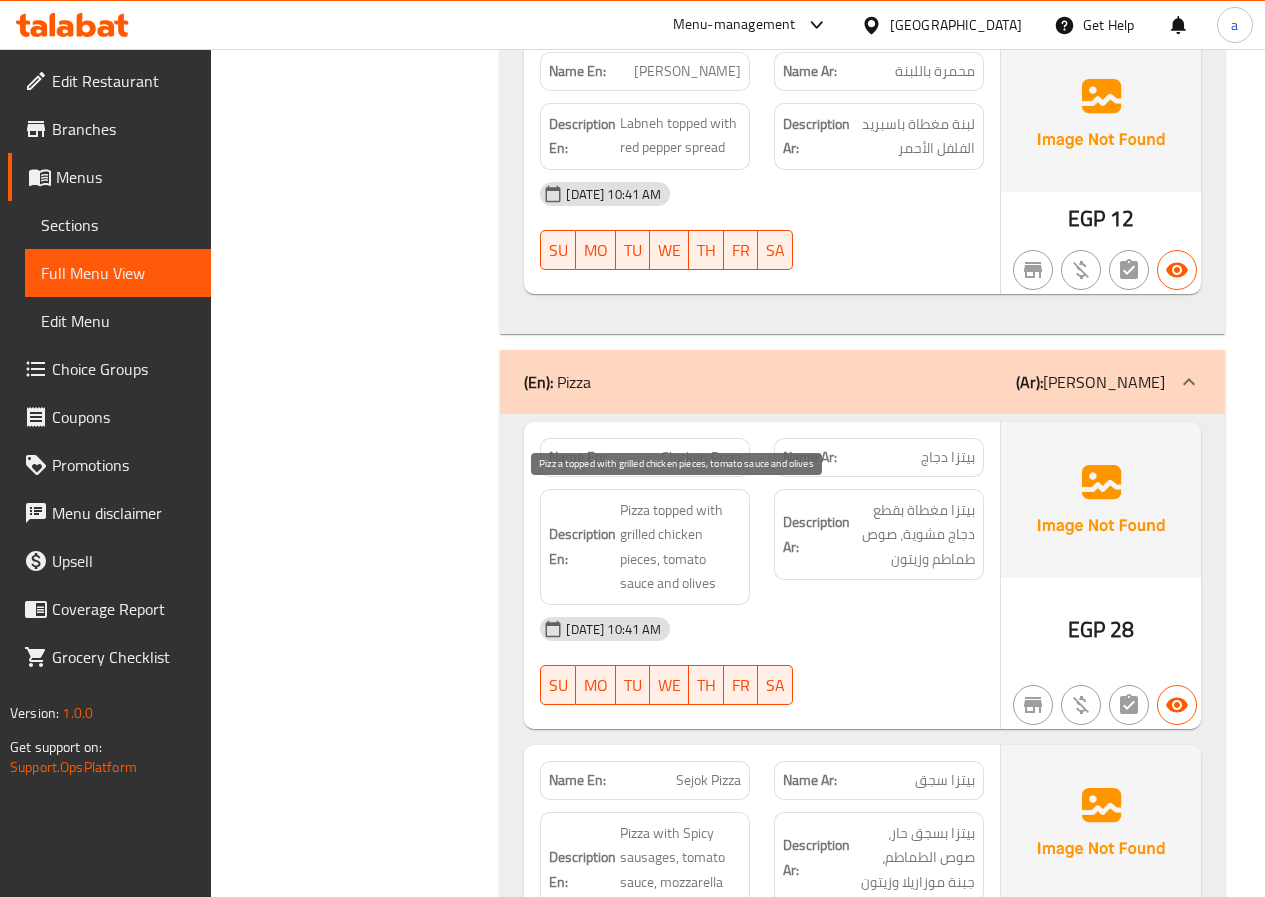 click on "Pizza topped with grilled chicken pieces, tomato sauce and olives" at bounding box center (680, 547) 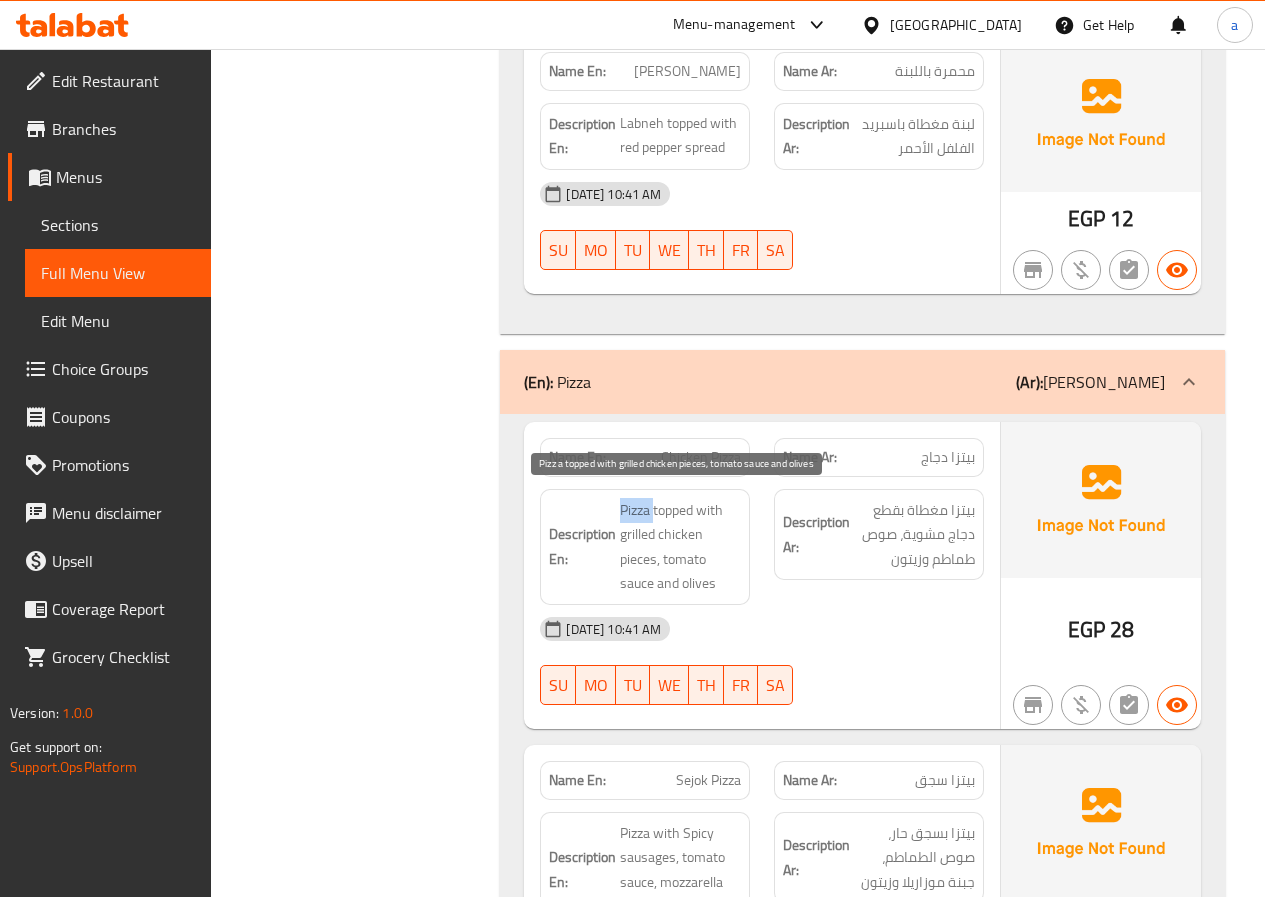 click on "Pizza topped with grilled chicken pieces, tomato sauce and olives" at bounding box center [680, 547] 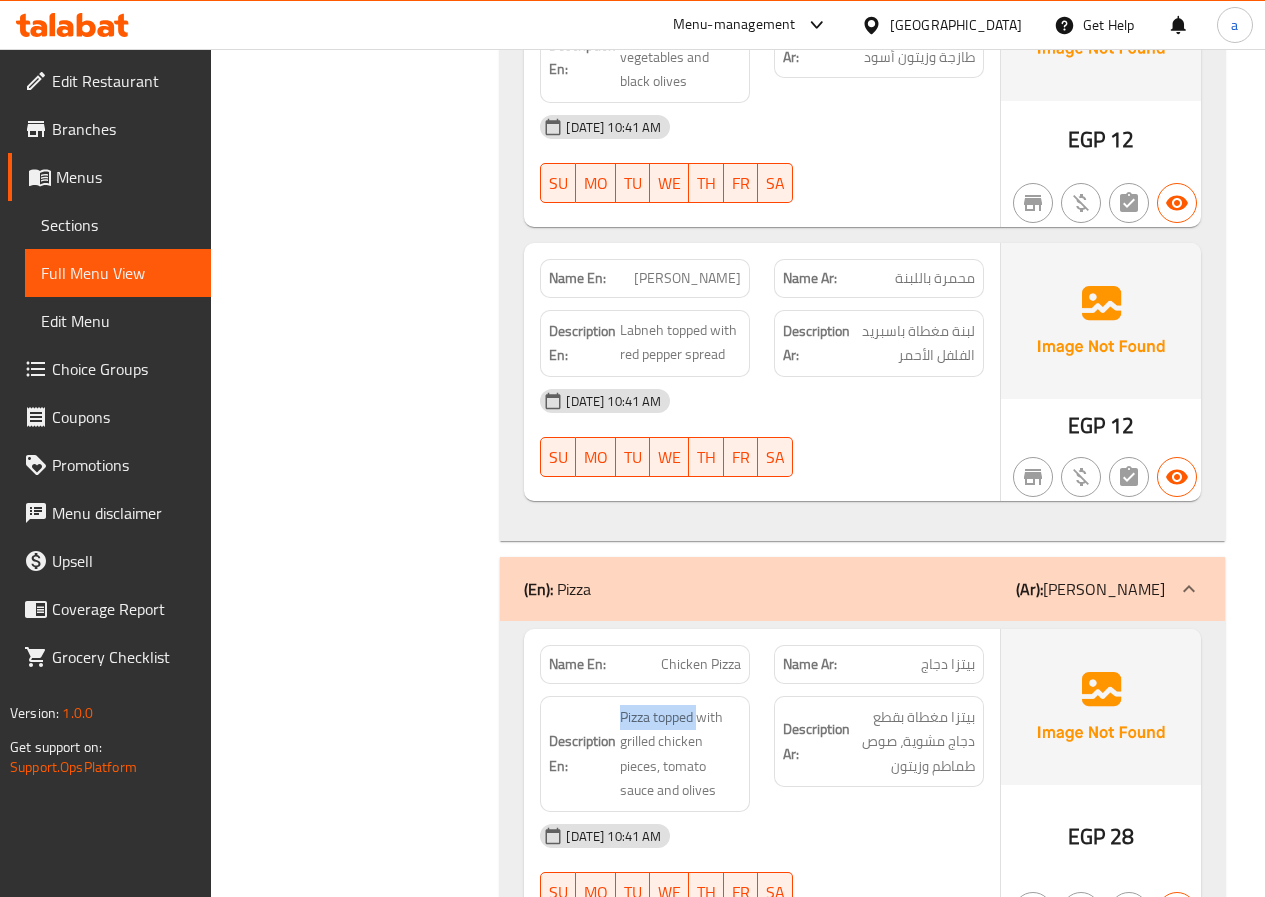 scroll, scrollTop: 2140, scrollLeft: 0, axis: vertical 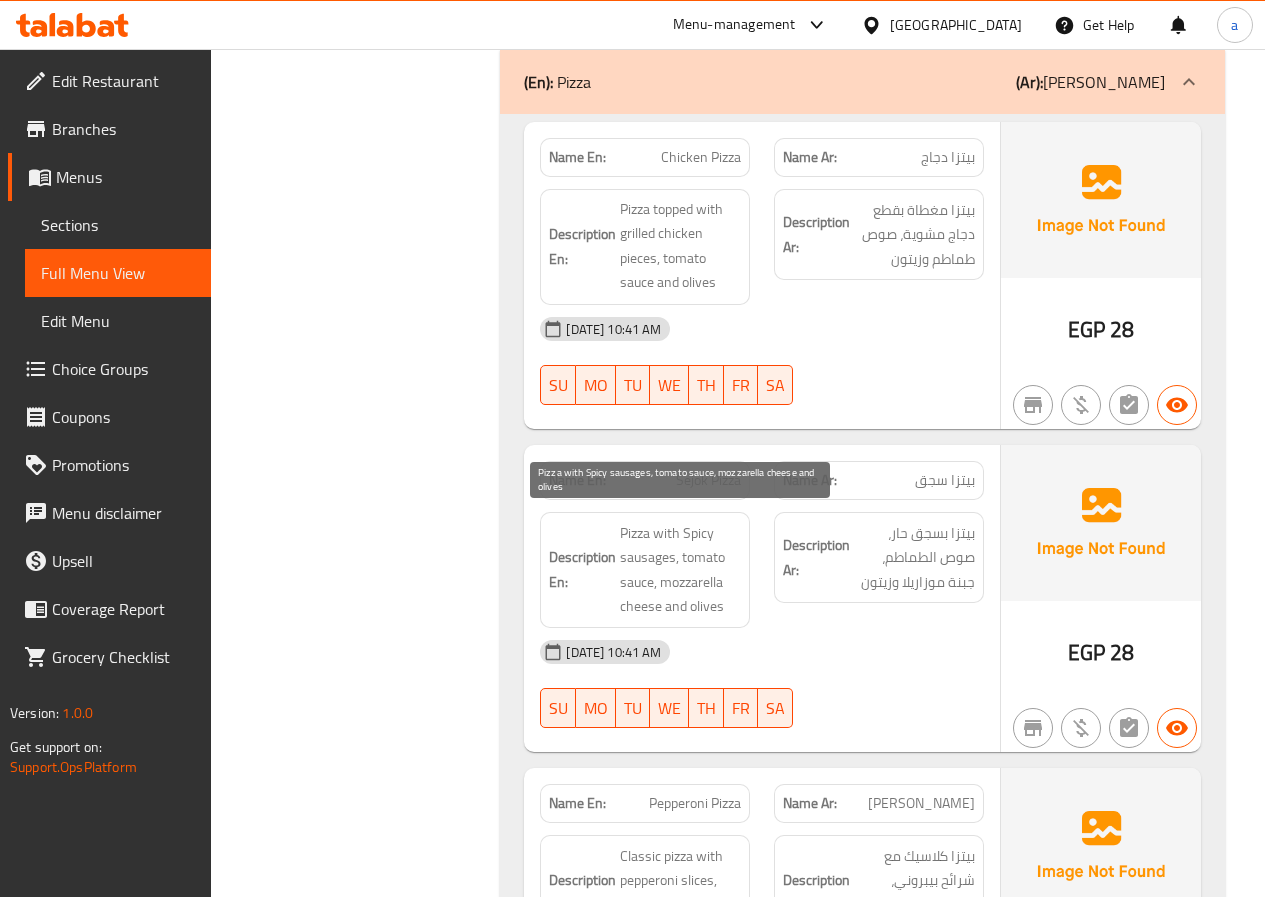 click on "Pizza with Spicy sausages, tomato sauce, mozzarella cheese and olives" at bounding box center (680, 570) 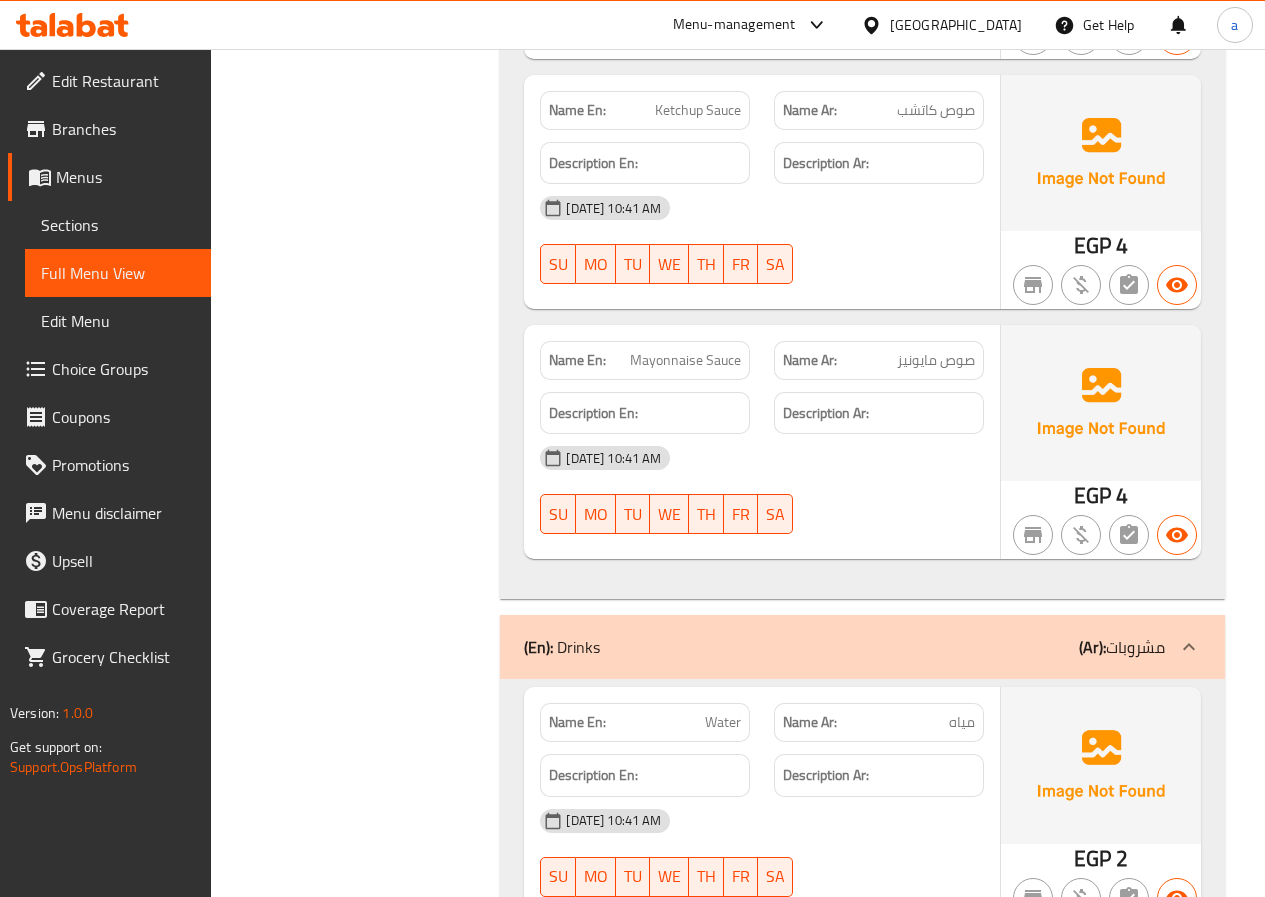 scroll, scrollTop: 4540, scrollLeft: 0, axis: vertical 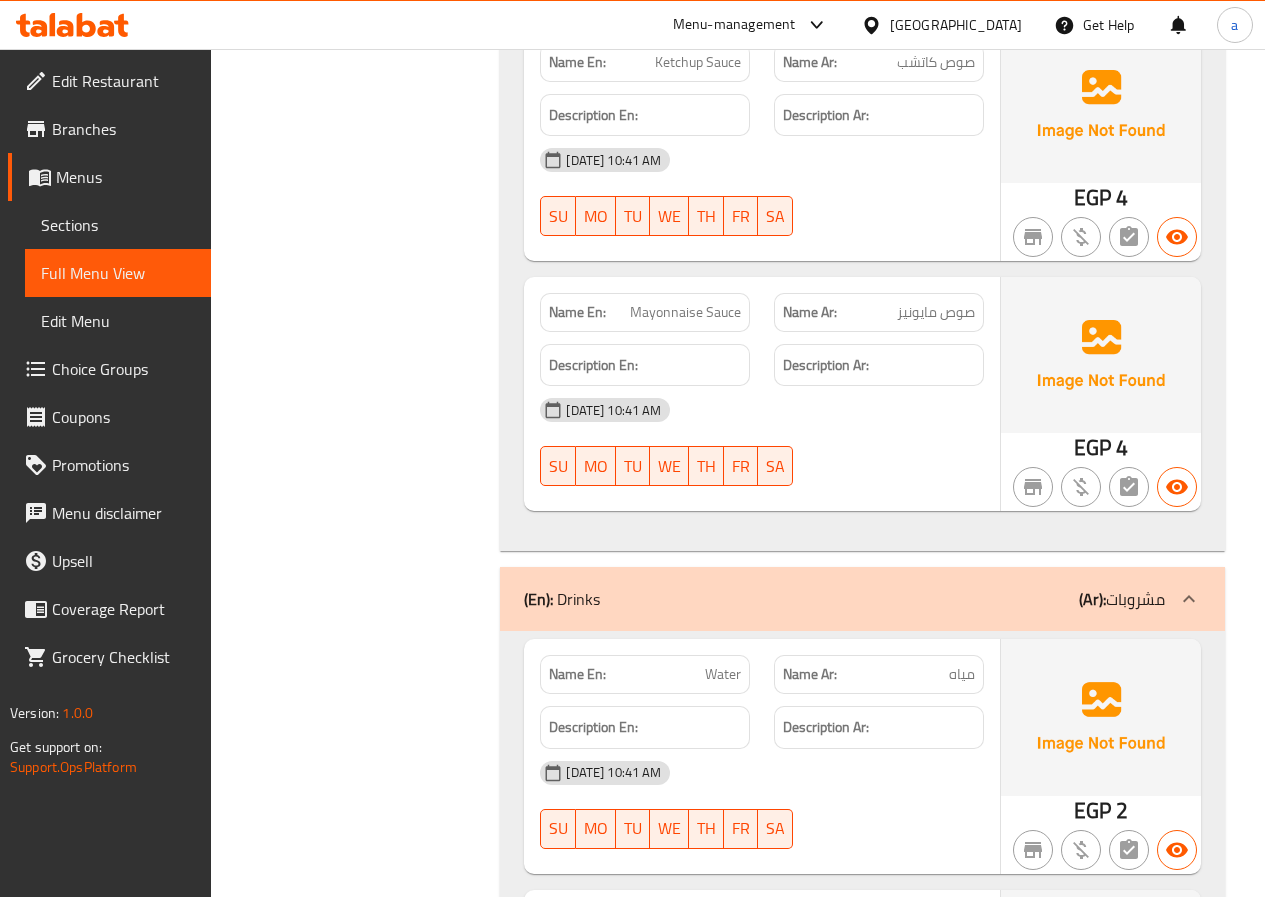 click on "Mayonnaise Sauce" at bounding box center [687, -3212] 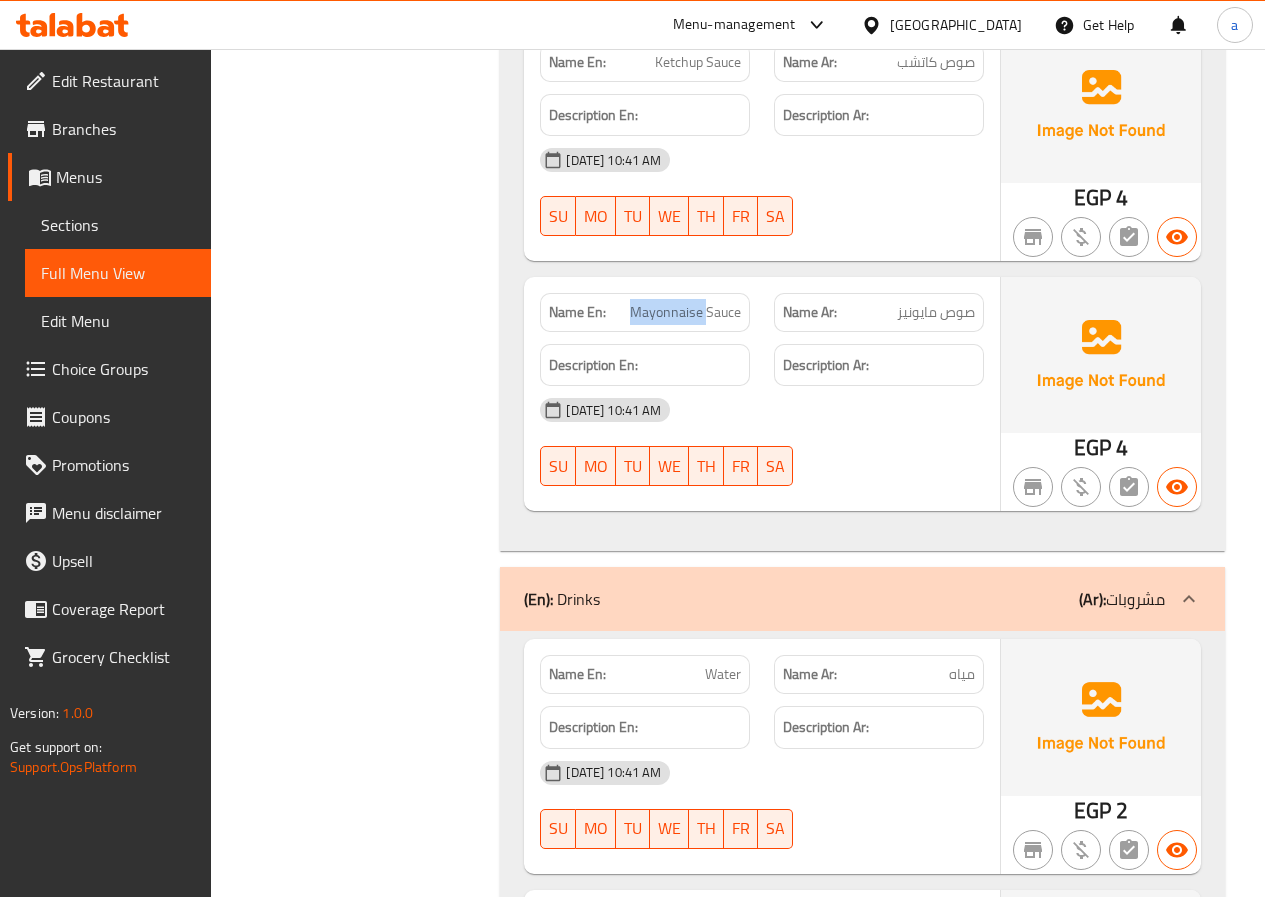 click on "Mayonnaise Sauce" at bounding box center (687, -3212) 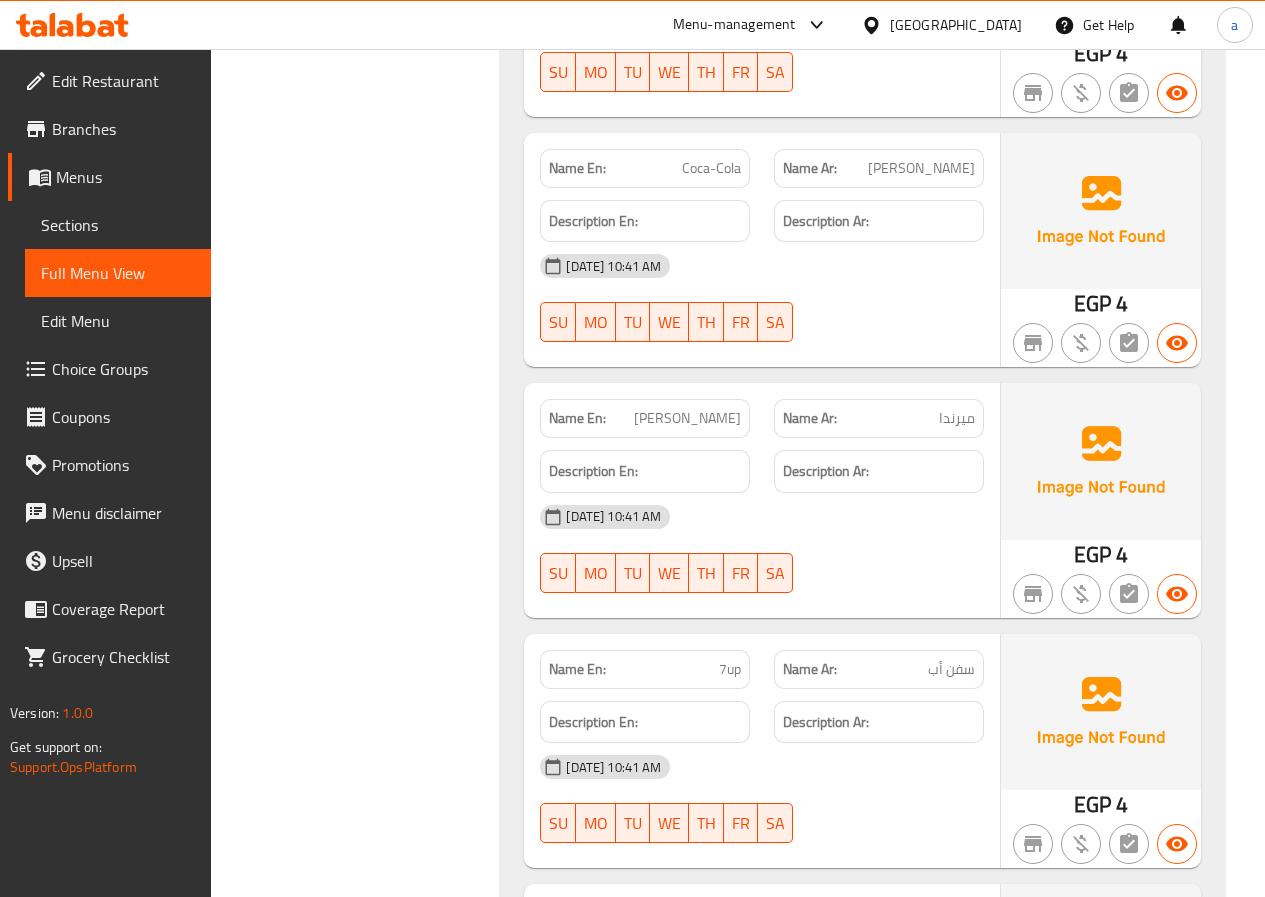 scroll, scrollTop: 5439, scrollLeft: 0, axis: vertical 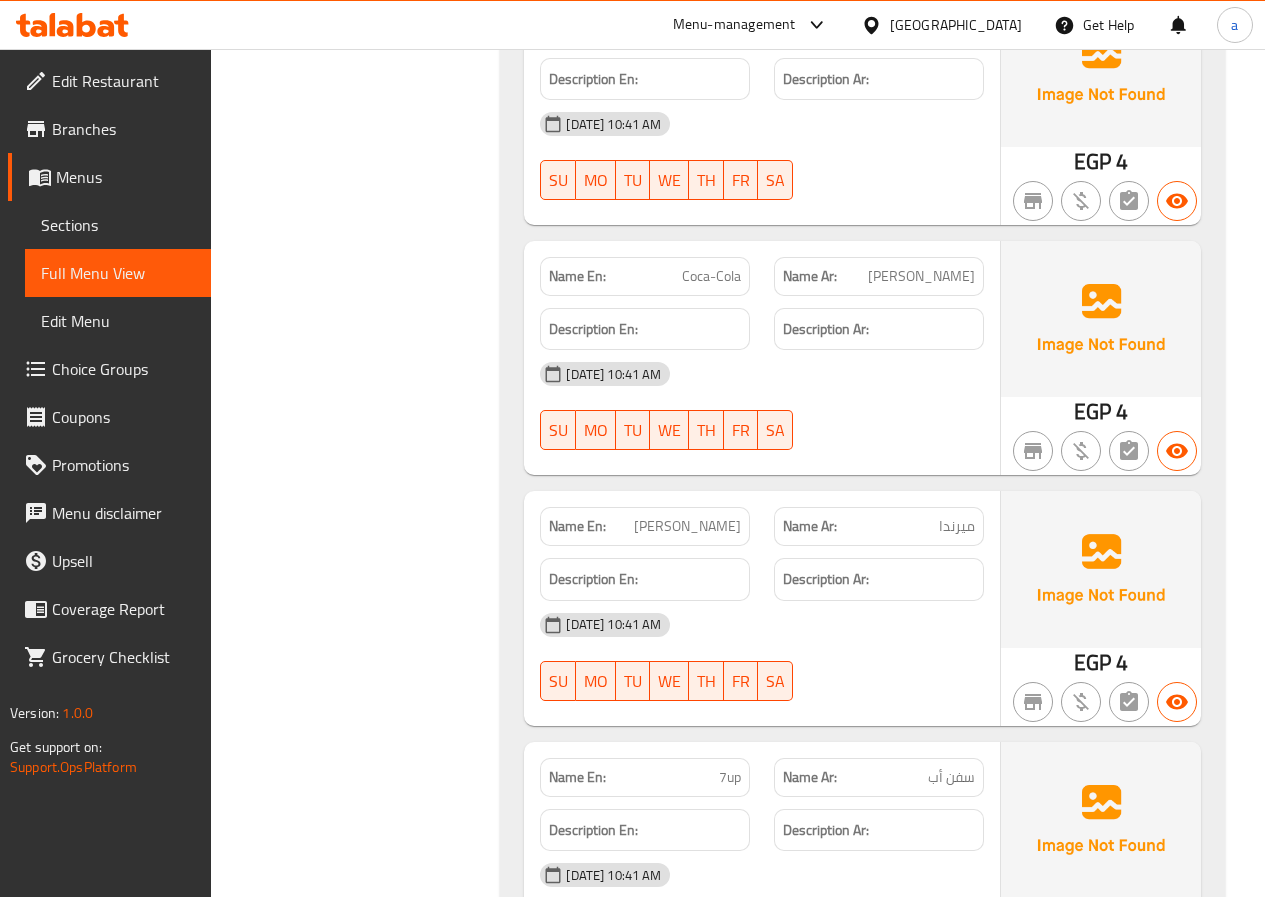 click on "Name En: Coca-Cola Name Ar: كوكا كولا Description En: Description Ar: [DATE] 10:41 AM SU MO TU WE TH FR SA" at bounding box center [762, -4304] 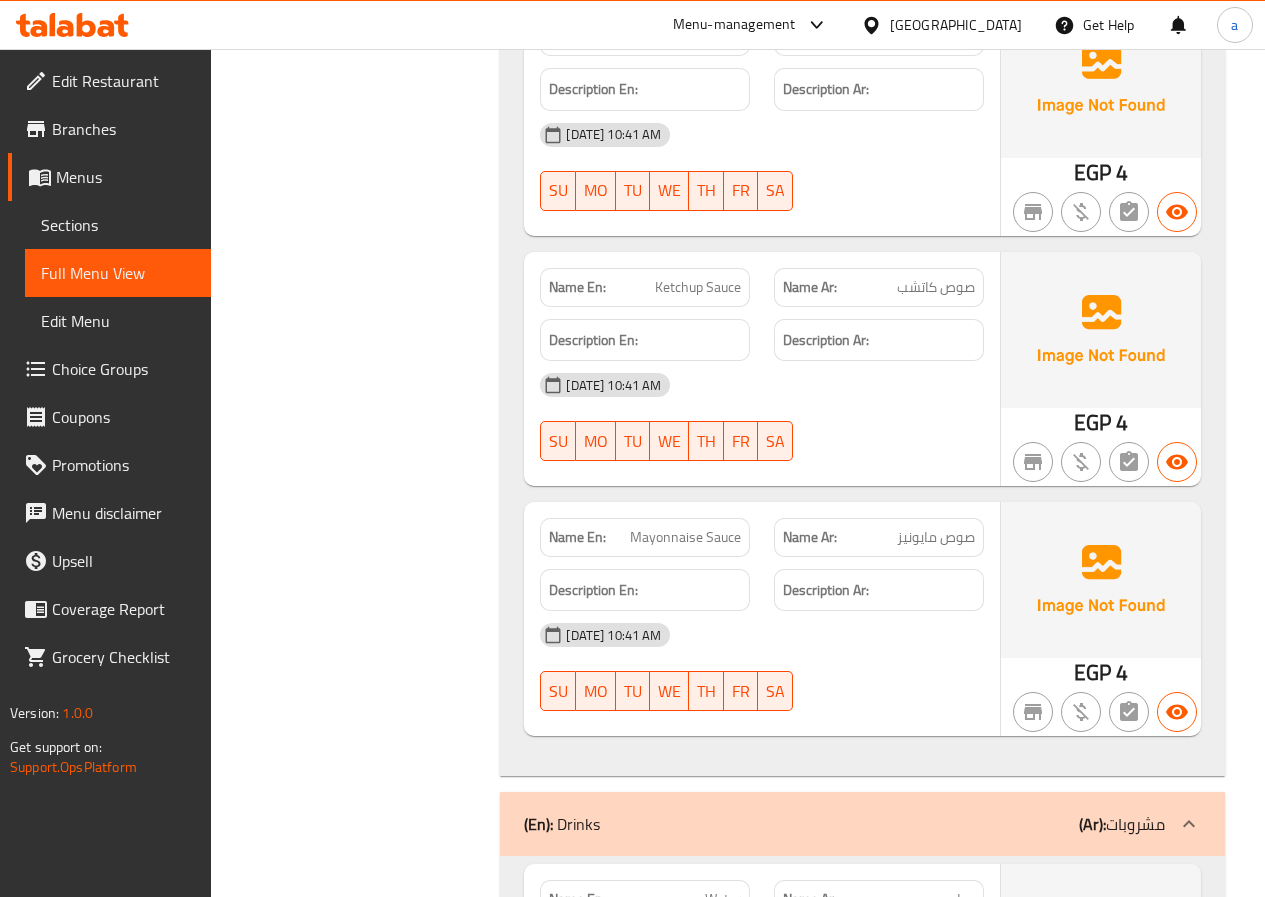scroll, scrollTop: 4530, scrollLeft: 0, axis: vertical 